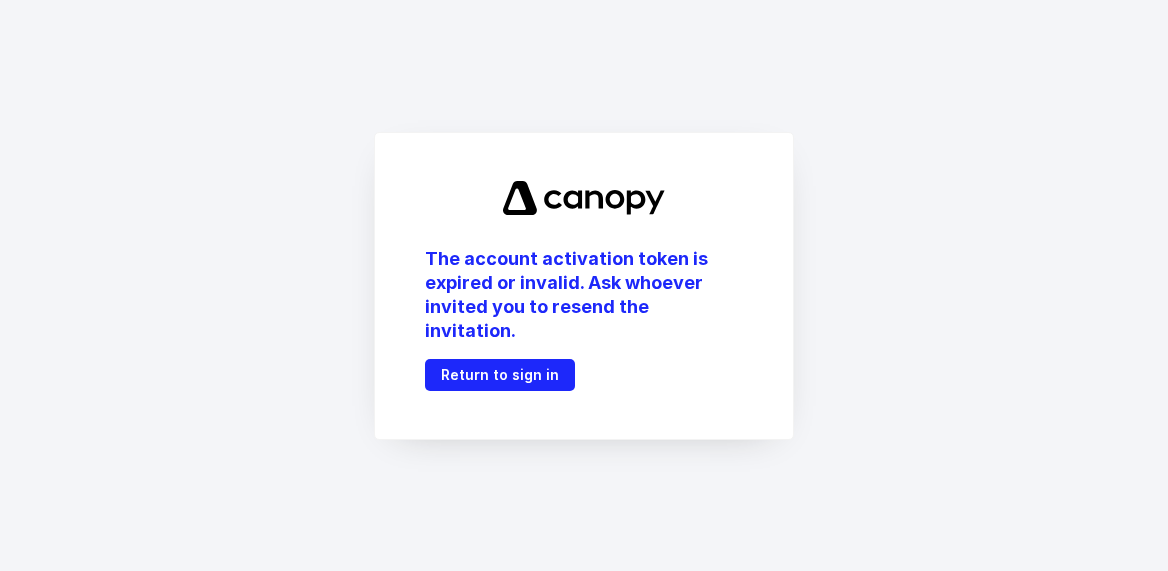 scroll, scrollTop: 0, scrollLeft: 0, axis: both 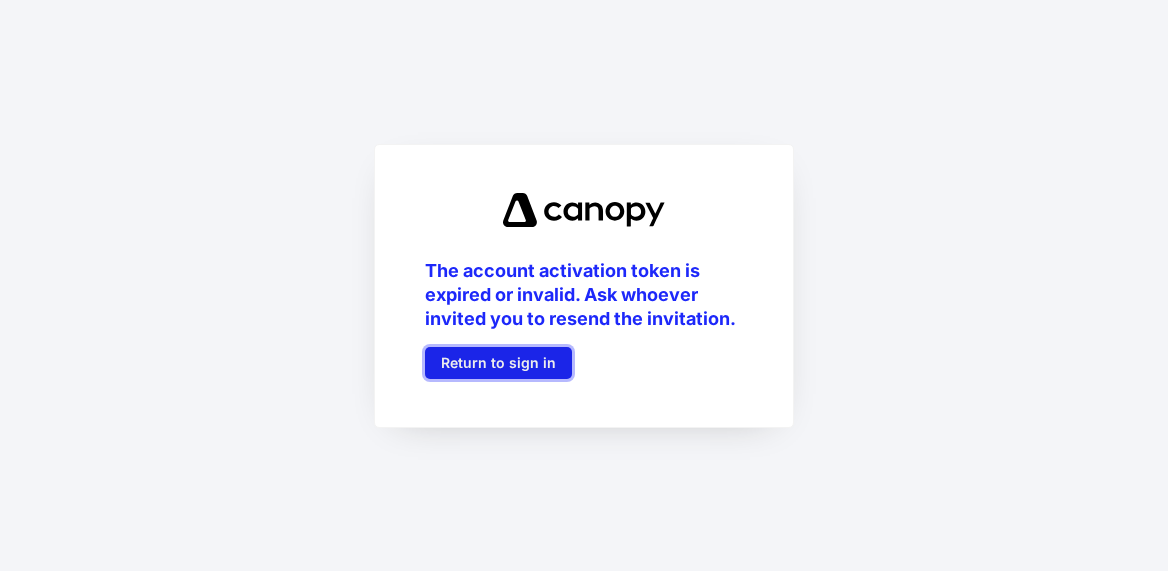 click on "Return to sign in" at bounding box center (498, 363) 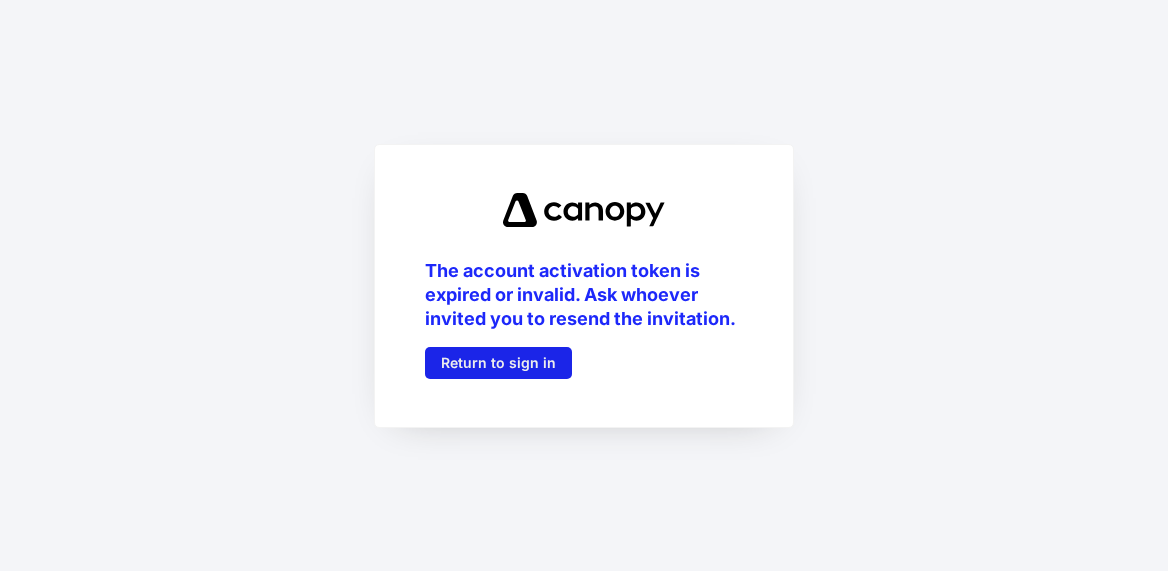 scroll, scrollTop: 0, scrollLeft: 0, axis: both 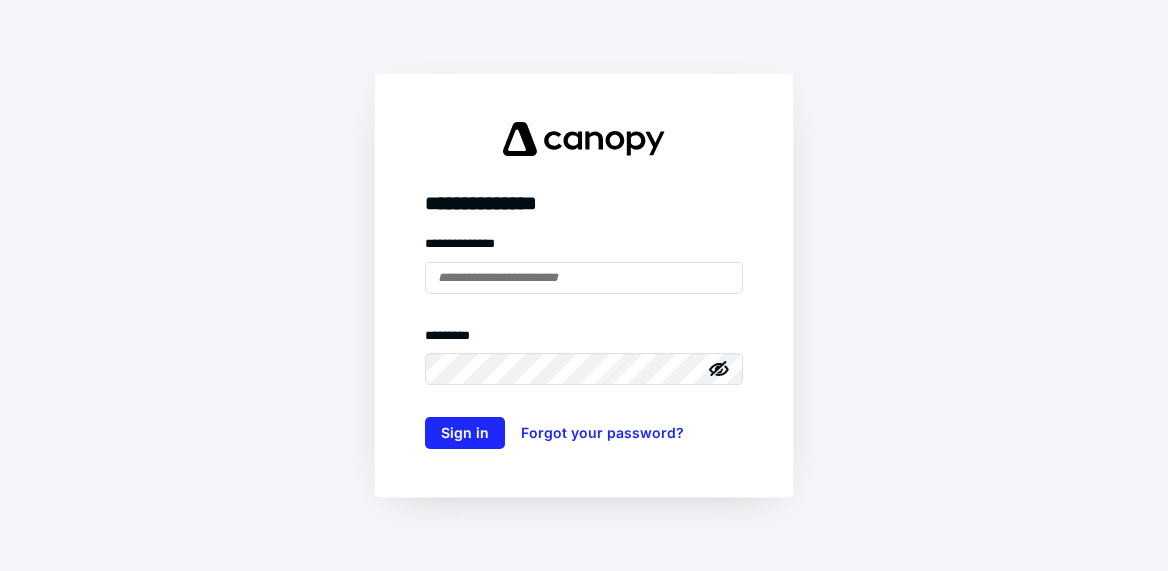 type on "**********" 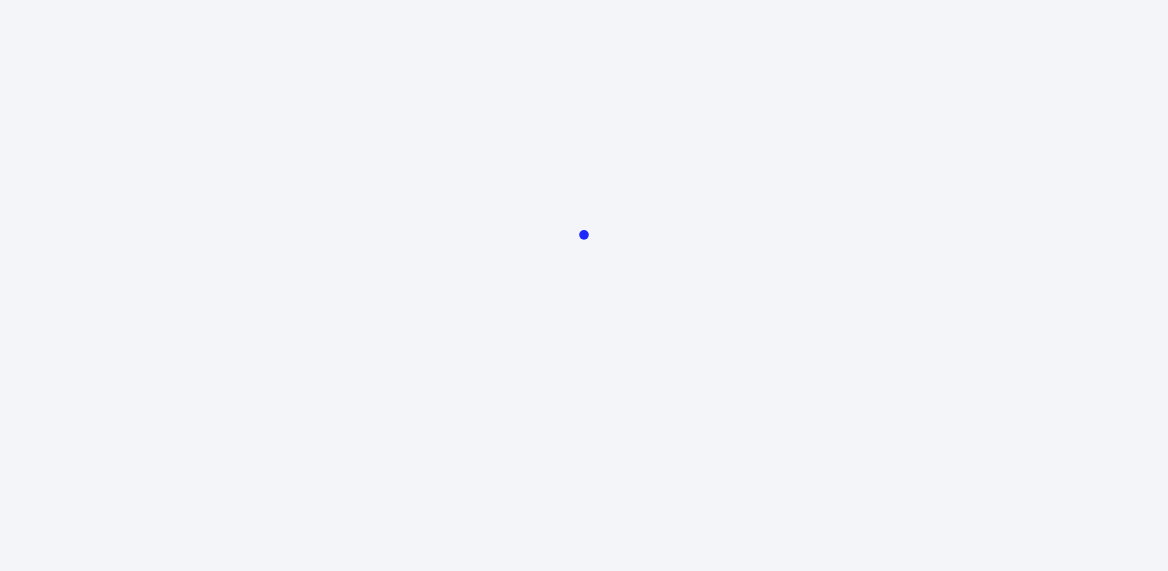 scroll, scrollTop: 0, scrollLeft: 0, axis: both 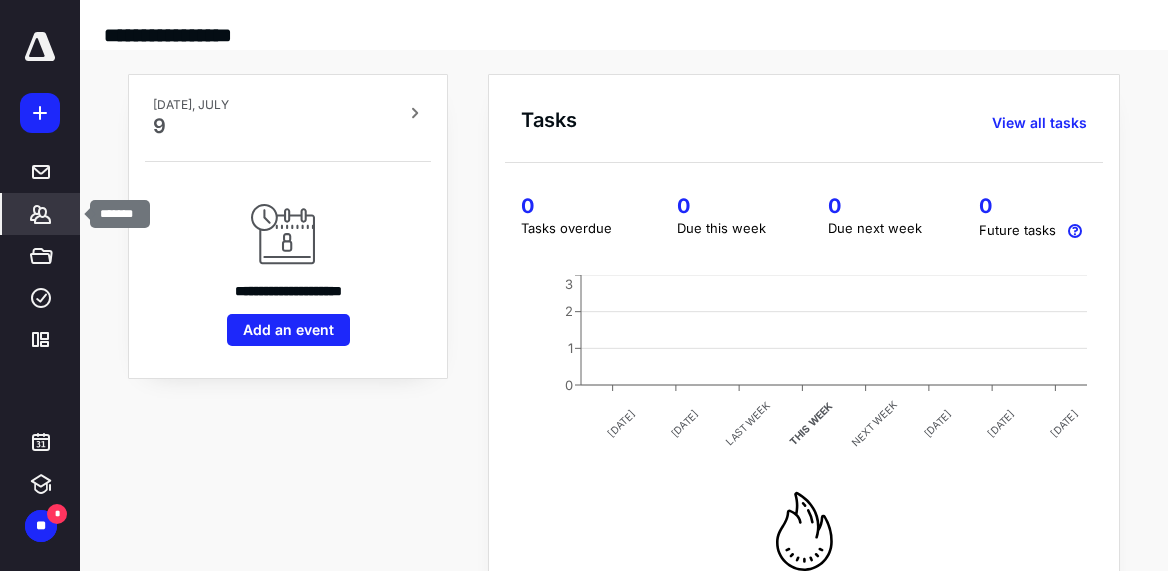 click 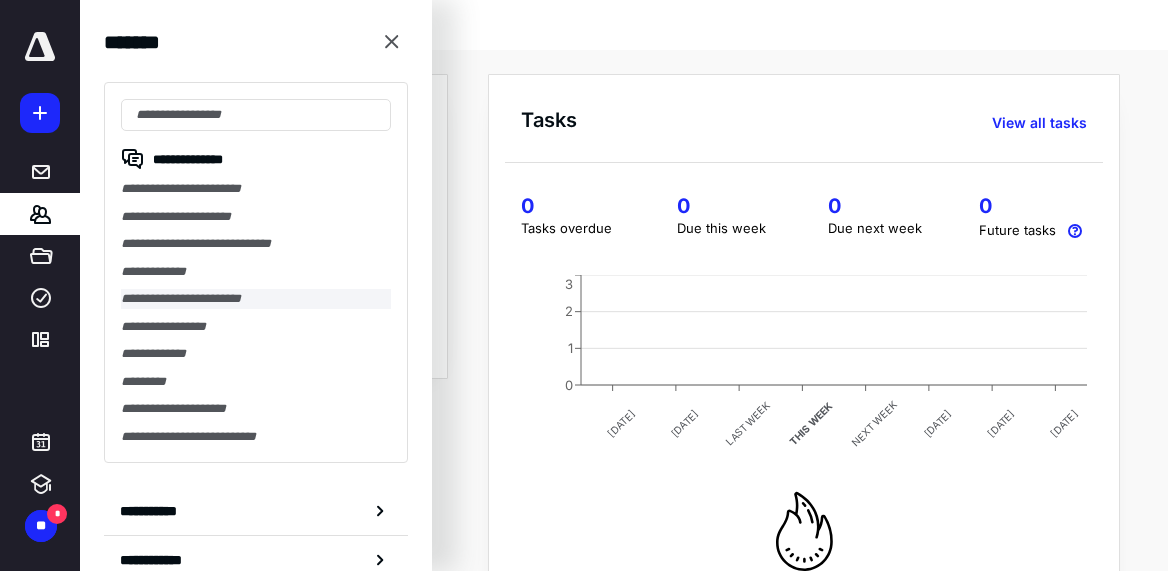 click on "**********" at bounding box center (256, 299) 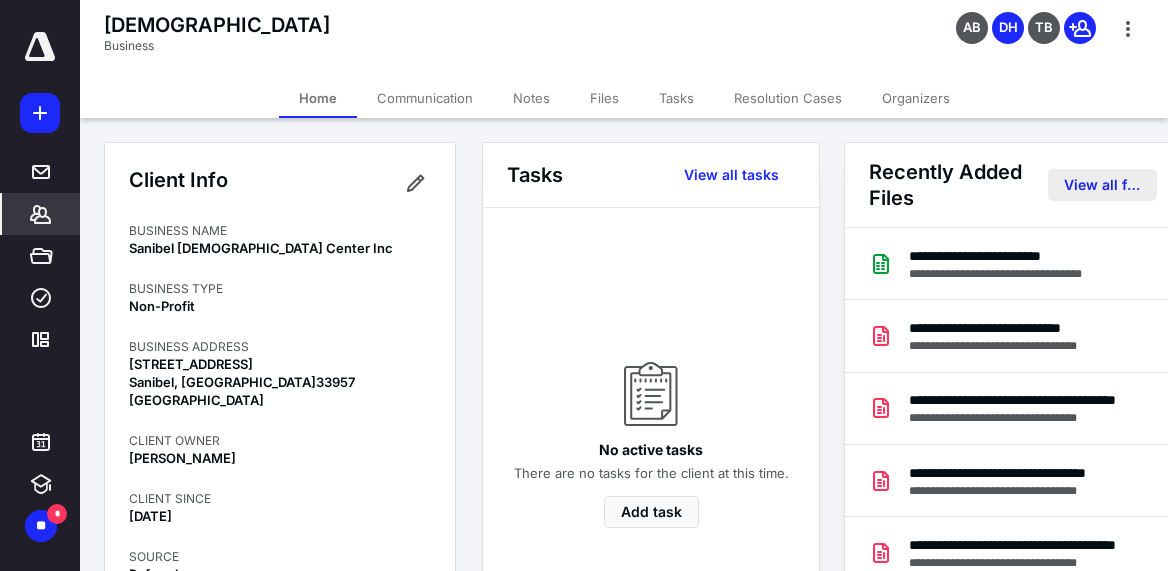 click on "View all files" at bounding box center (1102, 185) 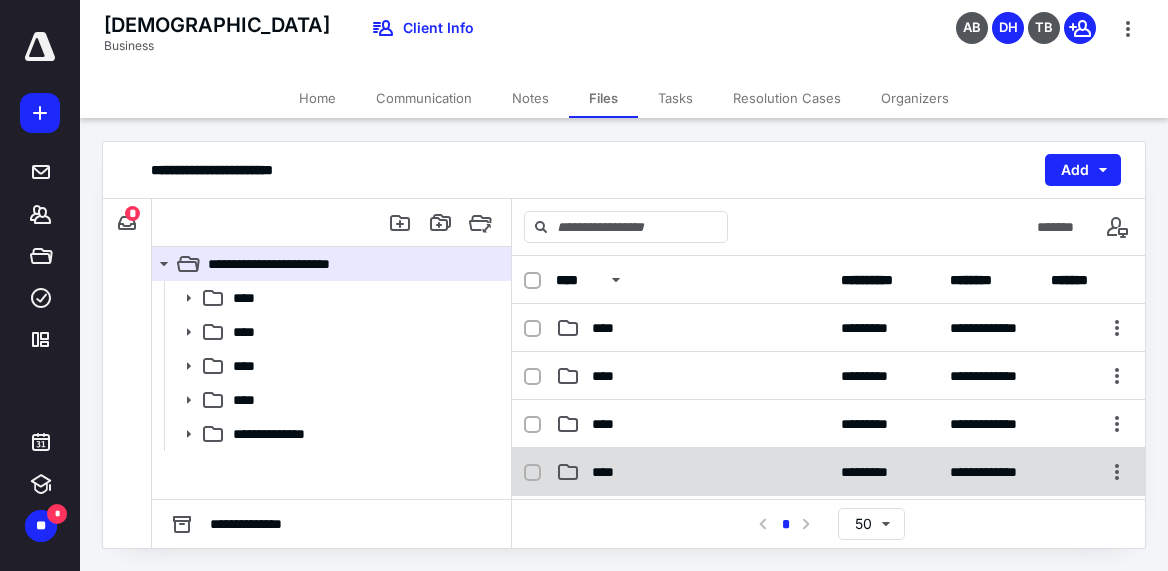 click on "****" at bounding box center (692, 472) 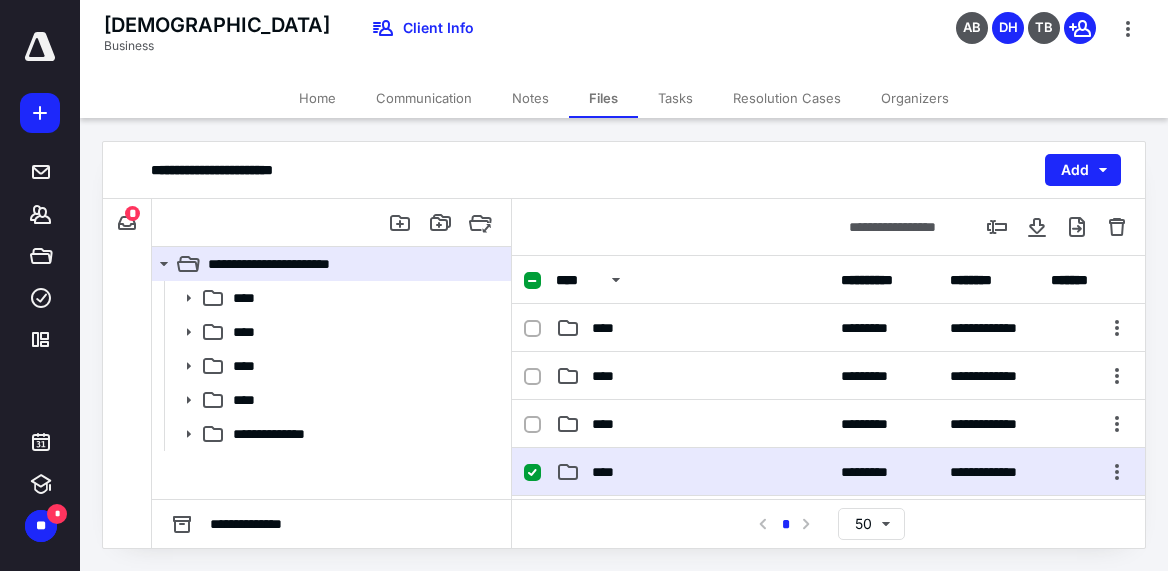 click on "****" at bounding box center (692, 472) 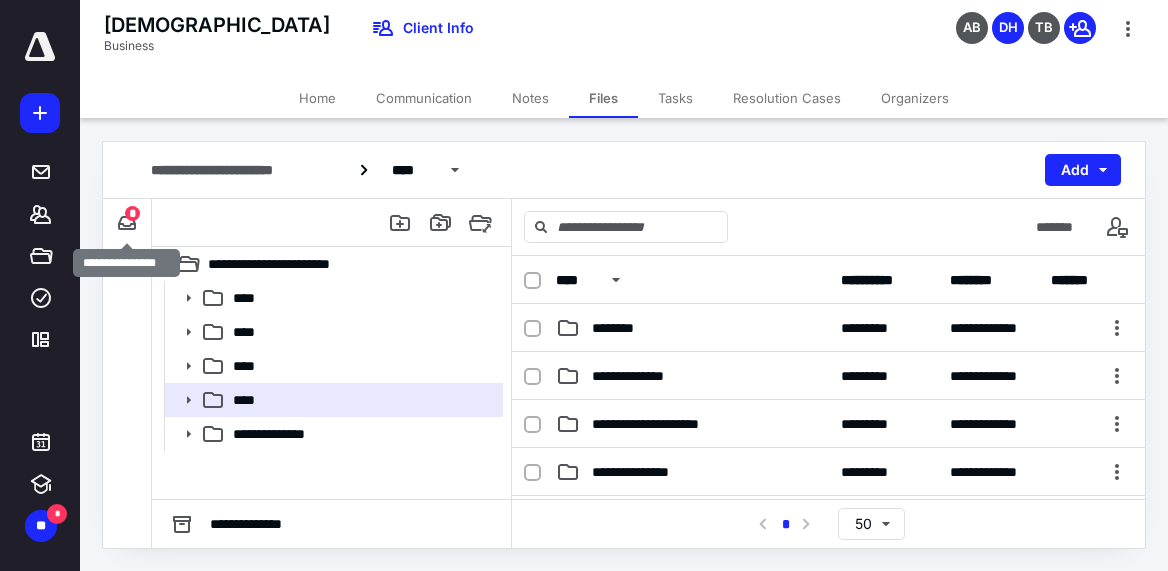 click on "*" at bounding box center (132, 213) 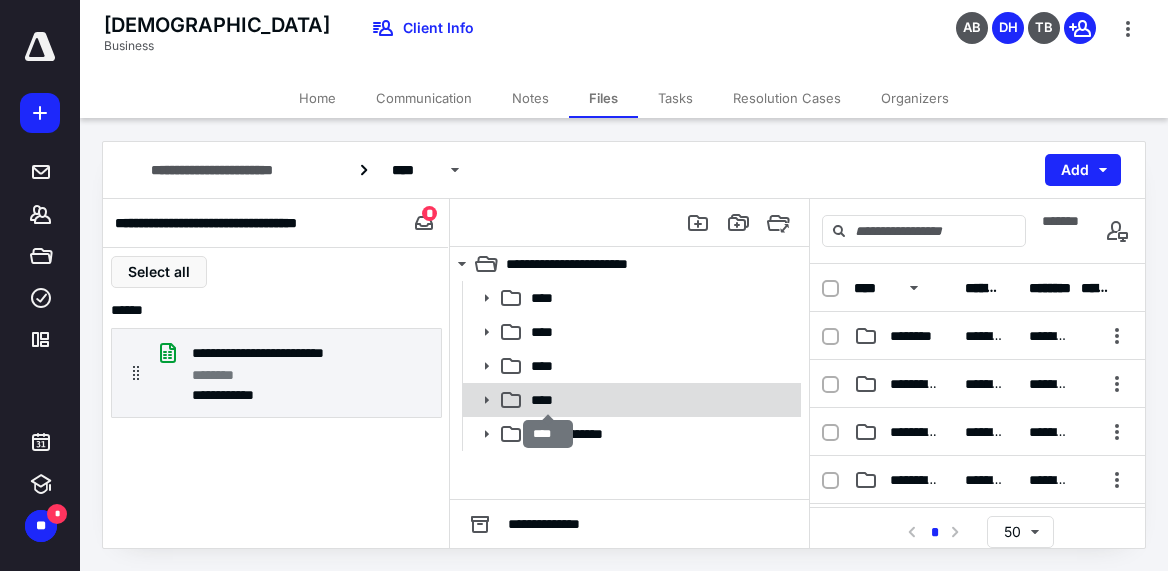 click on "****" at bounding box center (548, 400) 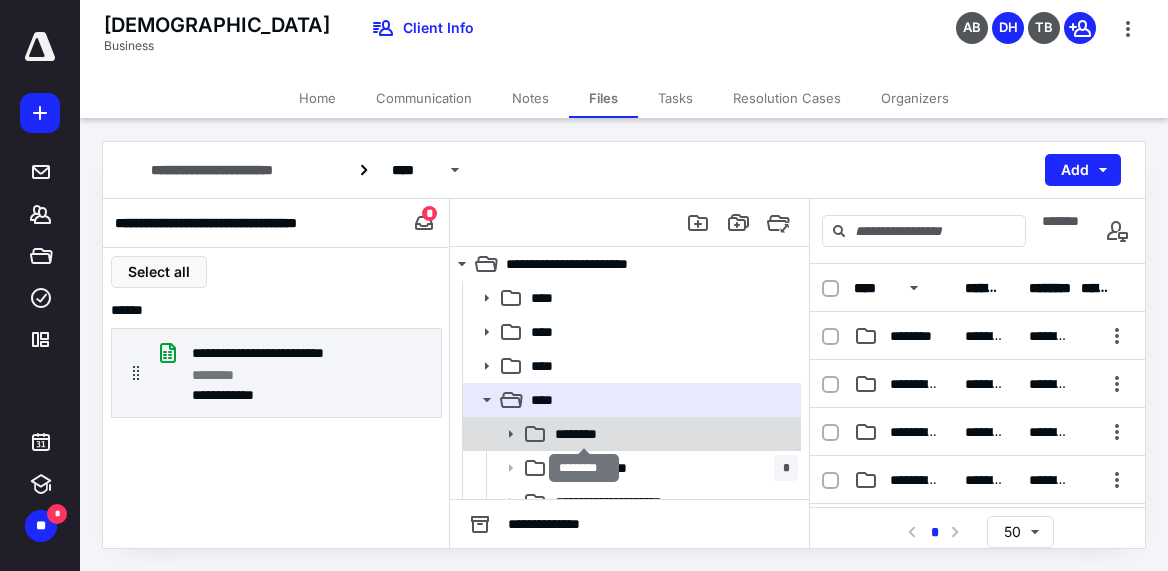 click on "********" at bounding box center [584, 434] 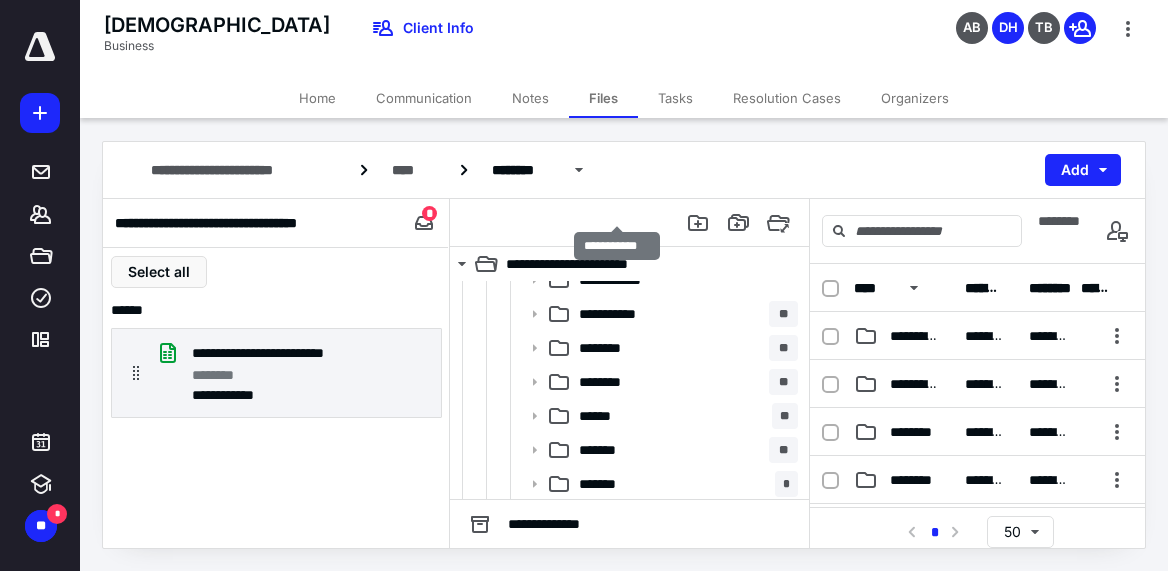 scroll, scrollTop: 292, scrollLeft: 0, axis: vertical 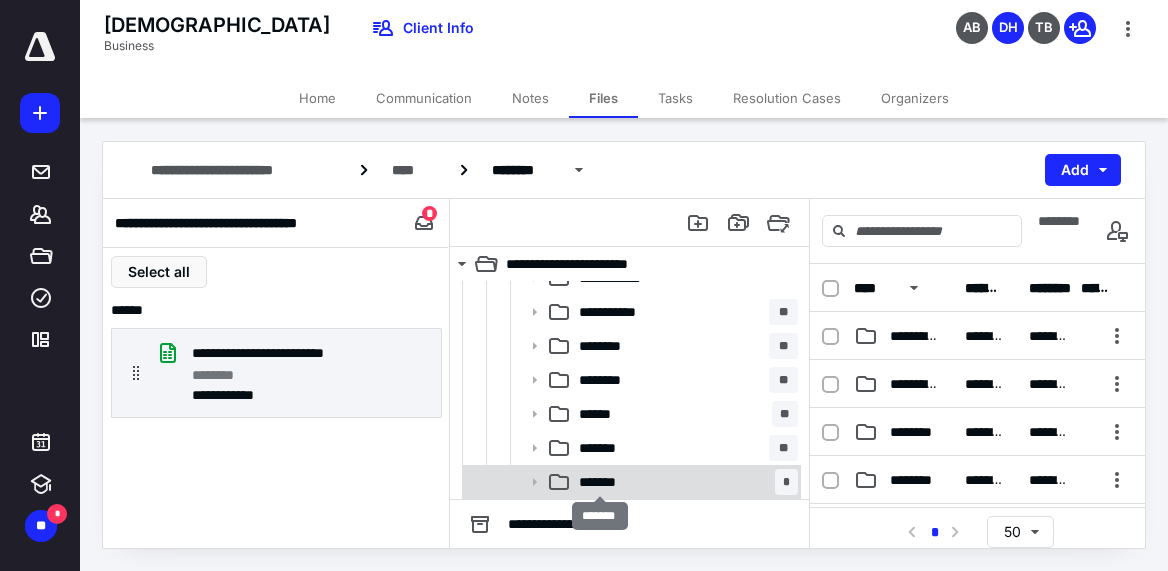 click on "*******" at bounding box center [600, 482] 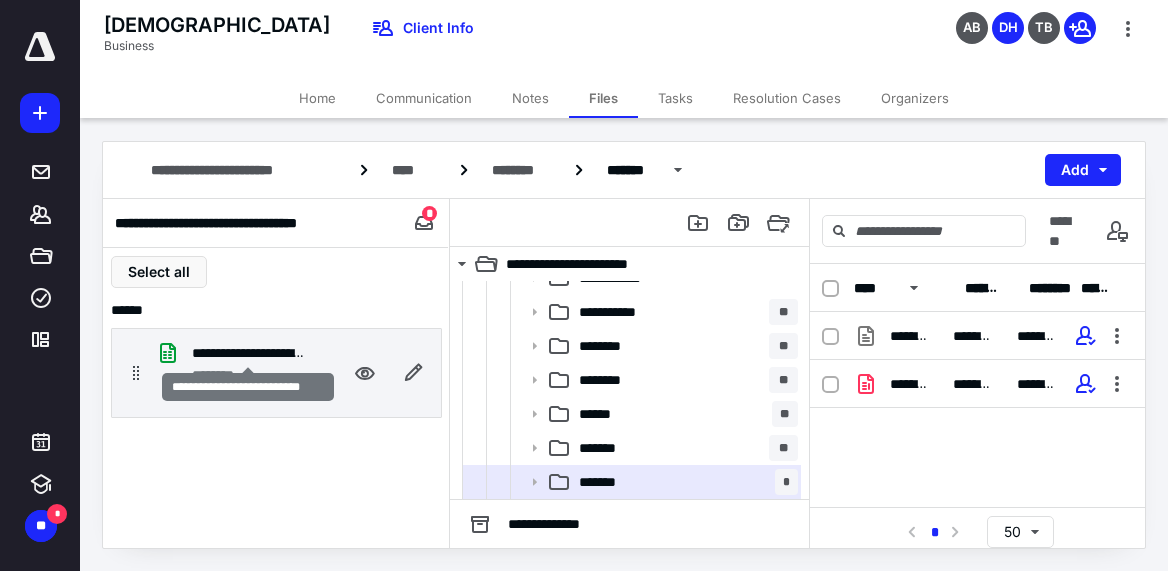 click on "**********" at bounding box center (248, 353) 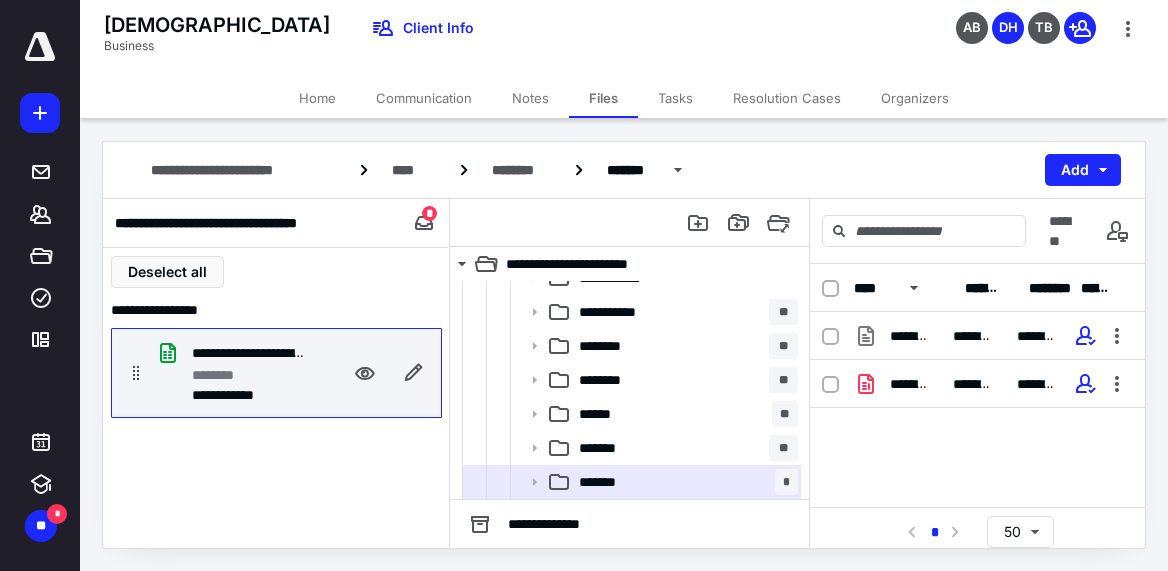 drag, startPoint x: 248, startPoint y: 351, endPoint x: 904, endPoint y: 431, distance: 660.86005 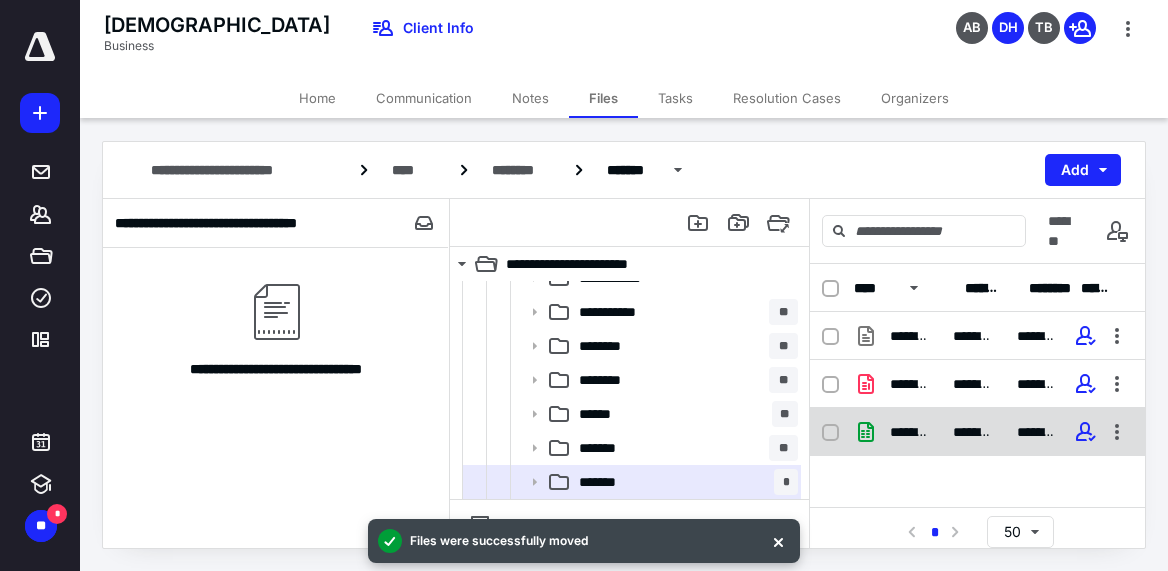click on "********" at bounding box center [973, 432] 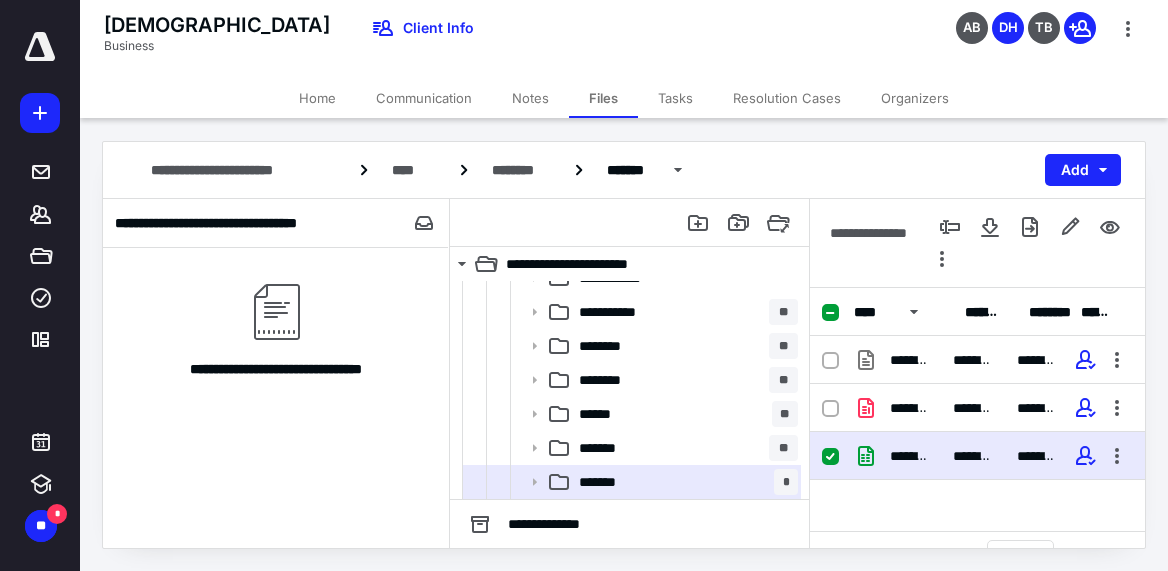 click on "********" at bounding box center [973, 456] 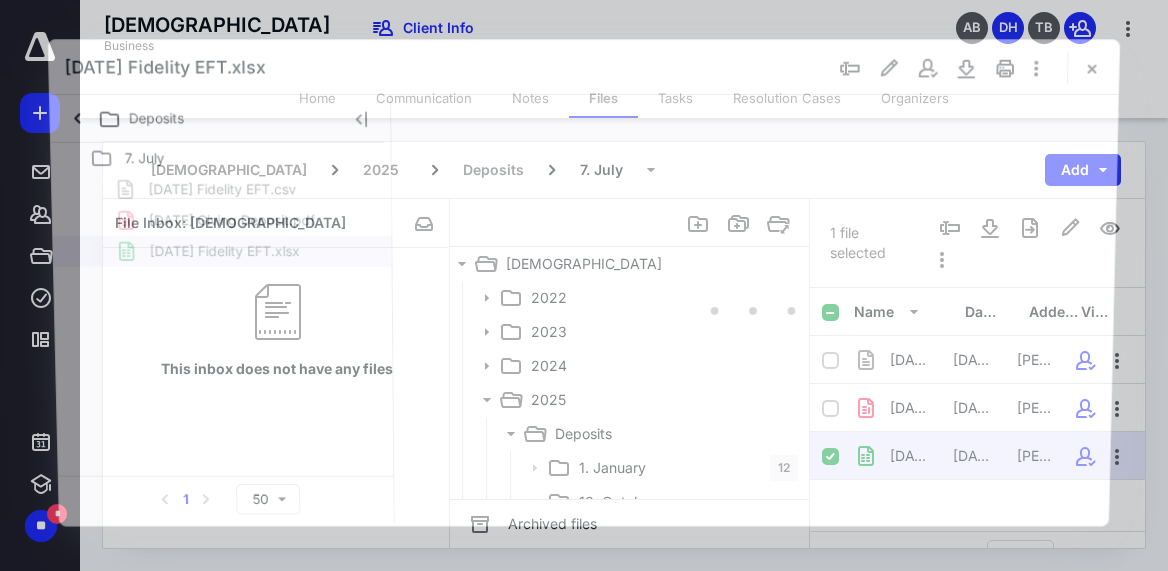 scroll, scrollTop: 292, scrollLeft: 0, axis: vertical 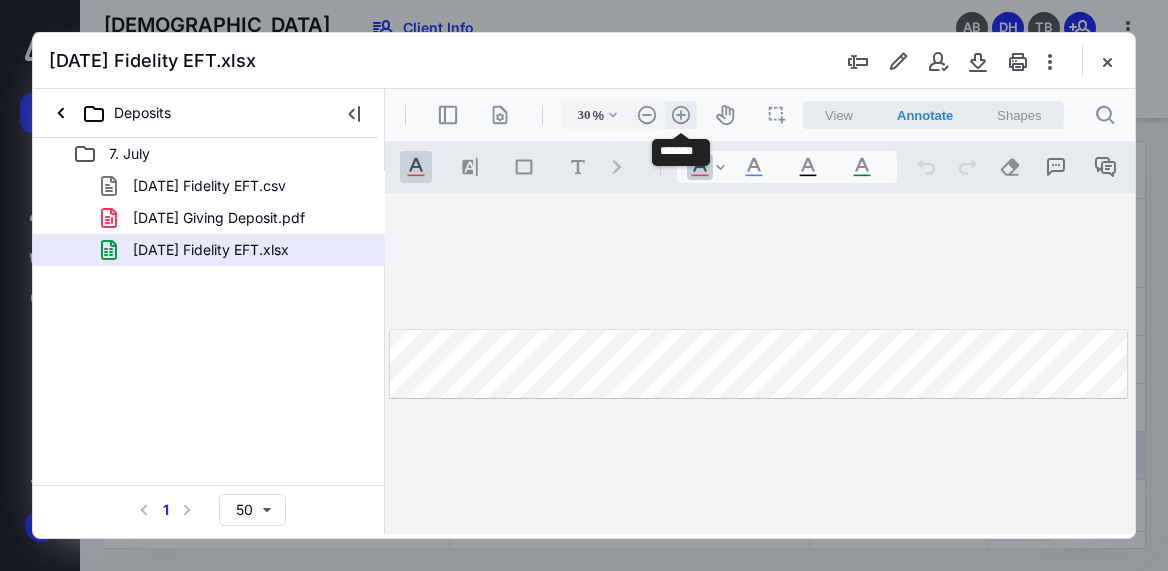 click on ".cls-1{fill:#abb0c4;} icon - header - zoom - in - line" at bounding box center (681, 115) 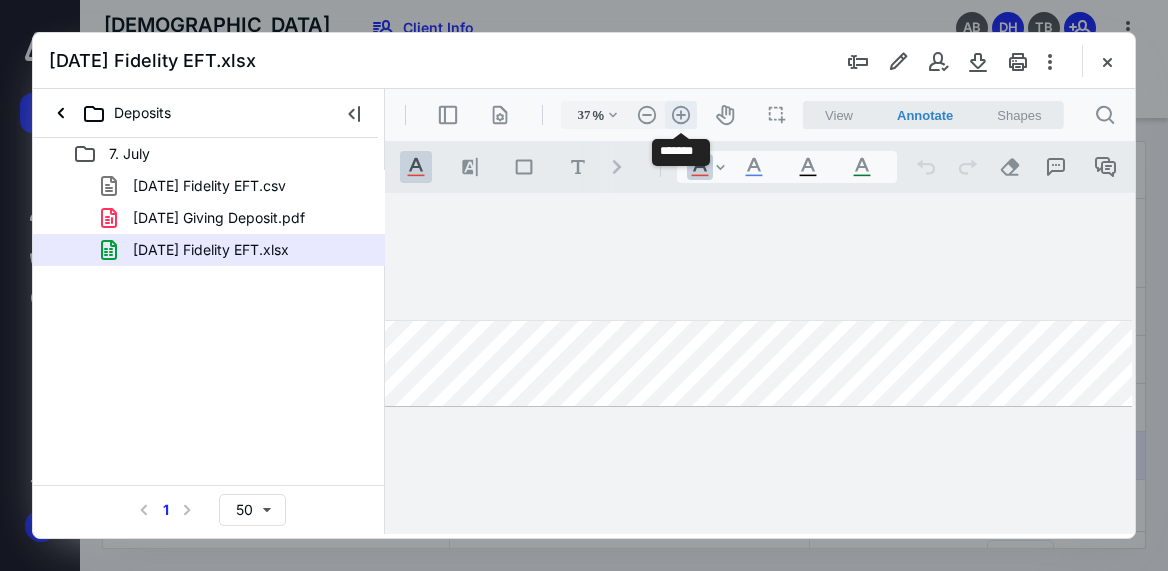 click on ".cls-1{fill:#abb0c4;} icon - header - zoom - in - line" at bounding box center (681, 115) 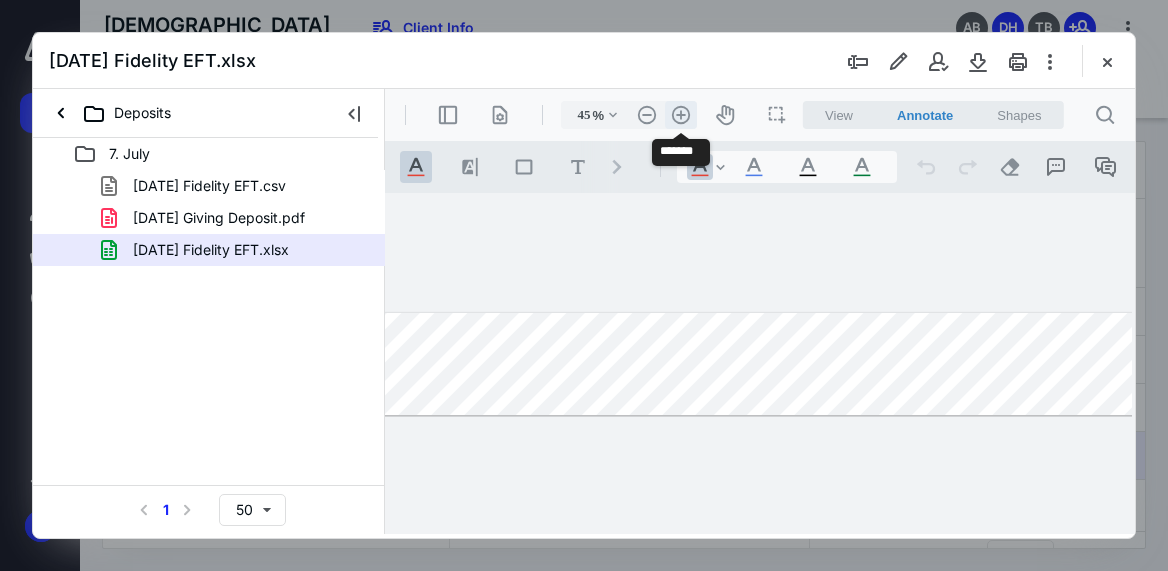 click on ".cls-1{fill:#abb0c4;} icon - header - zoom - in - line" at bounding box center (681, 115) 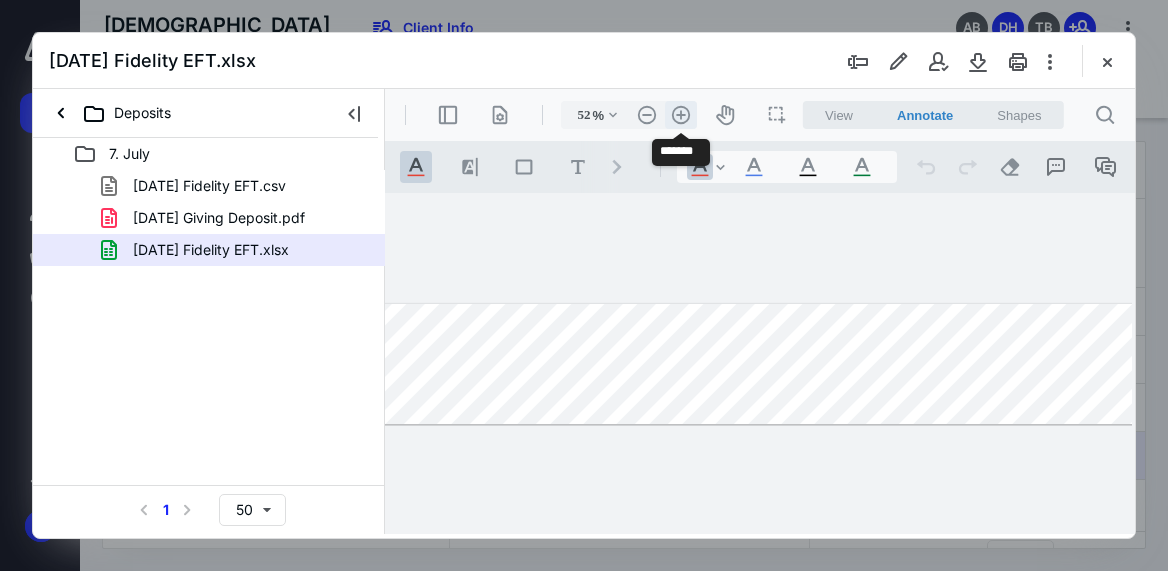 click on ".cls-1{fill:#abb0c4;} icon - header - zoom - in - line" at bounding box center [681, 115] 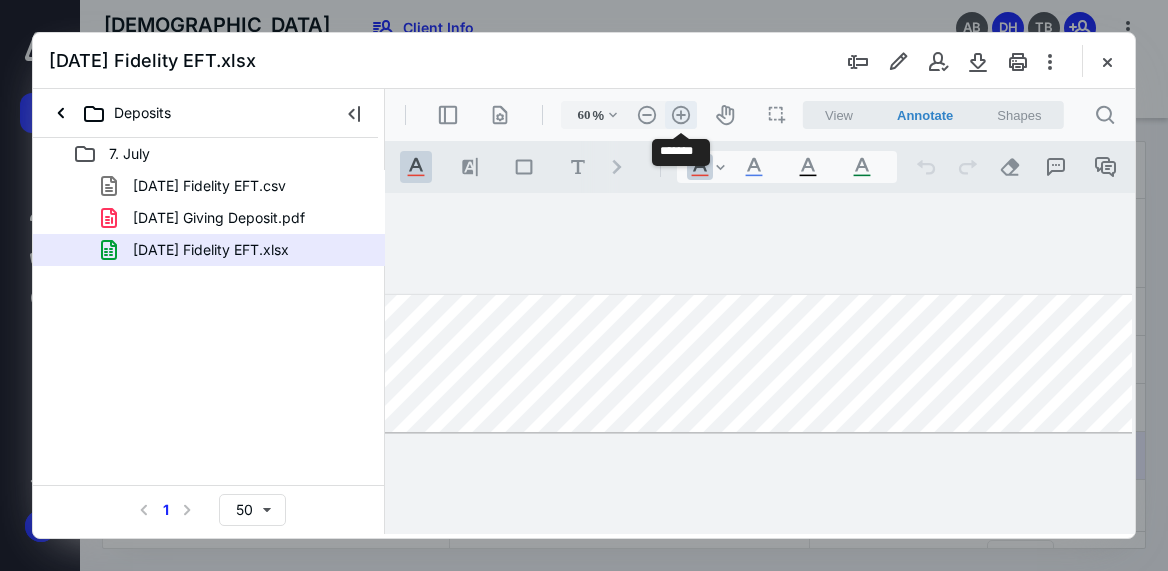 click on ".cls-1{fill:#abb0c4;} icon - header - zoom - in - line" at bounding box center [681, 115] 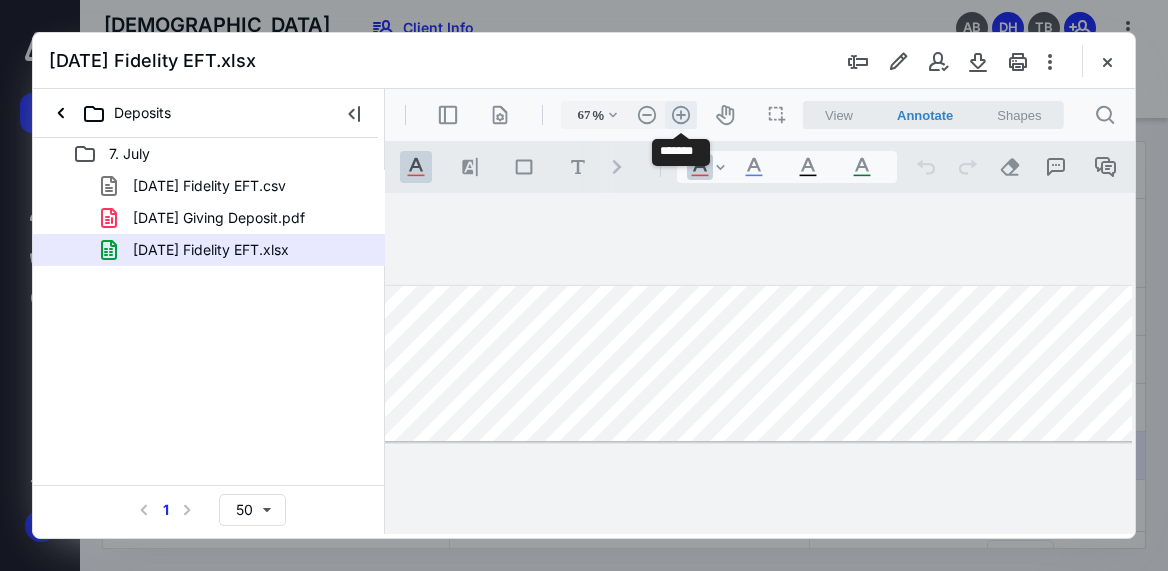 click on ".cls-1{fill:#abb0c4;} icon - header - zoom - in - line" at bounding box center [681, 115] 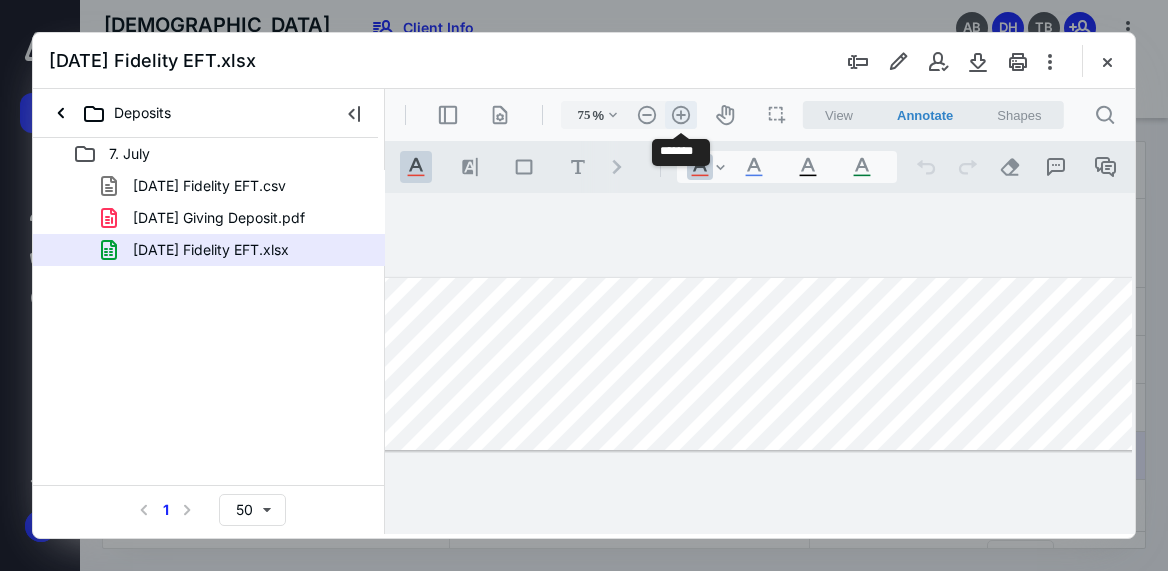 click on ".cls-1{fill:#abb0c4;} icon - header - zoom - in - line" at bounding box center (681, 115) 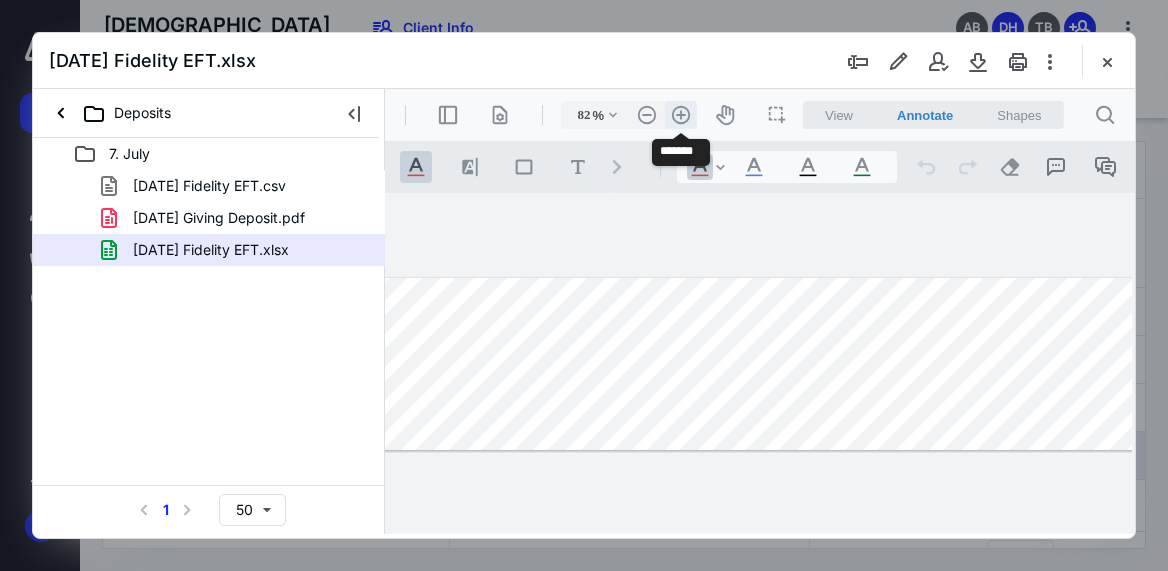 scroll, scrollTop: 0, scrollLeft: 654, axis: horizontal 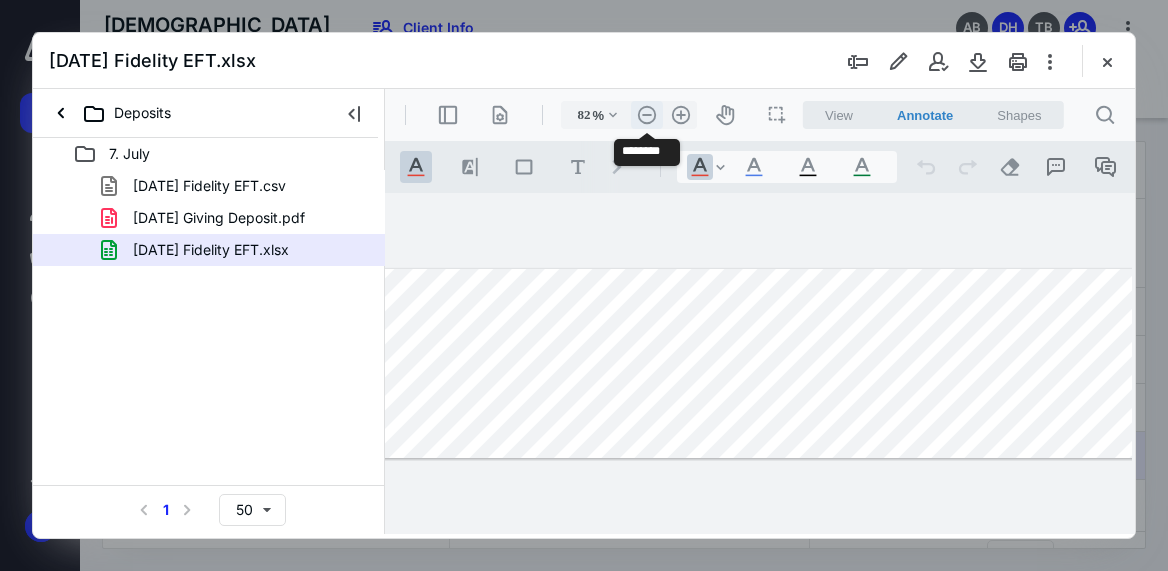click on ".cls-1{fill:#abb0c4;} icon - header - zoom - out - line" at bounding box center [647, 115] 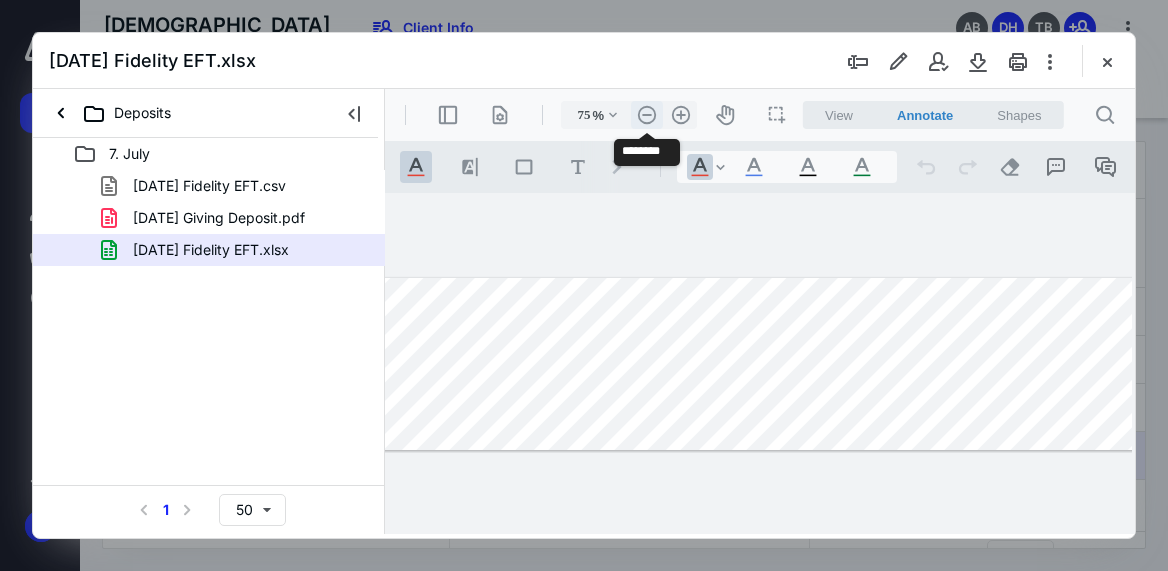 click on ".cls-1{fill:#abb0c4;} icon - header - zoom - out - line" at bounding box center (647, 115) 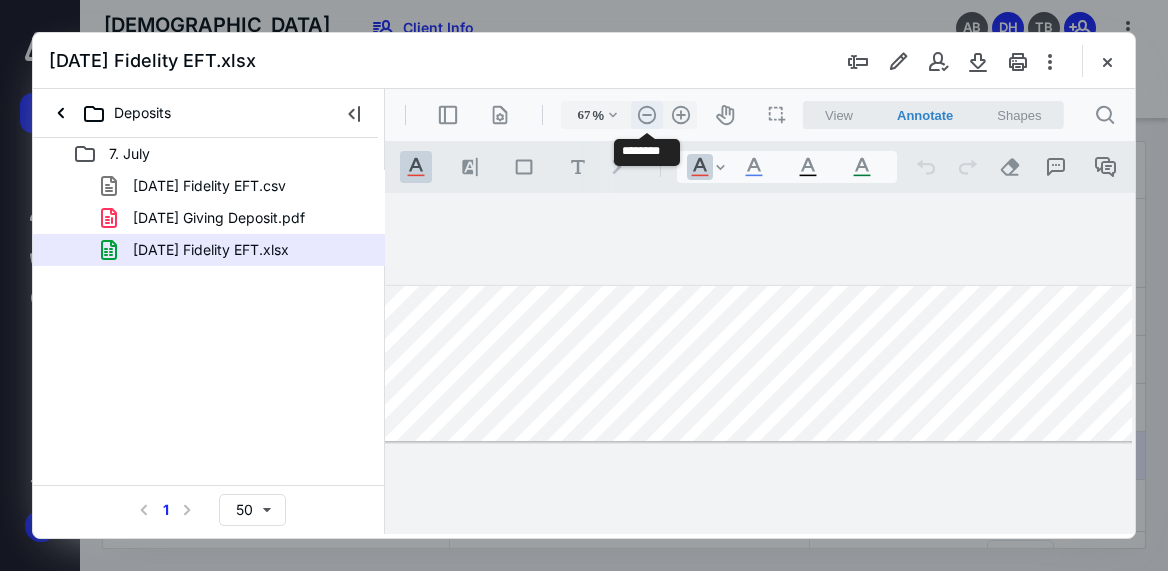 click on ".cls-1{fill:#abb0c4;} icon - header - zoom - out - line" at bounding box center [647, 115] 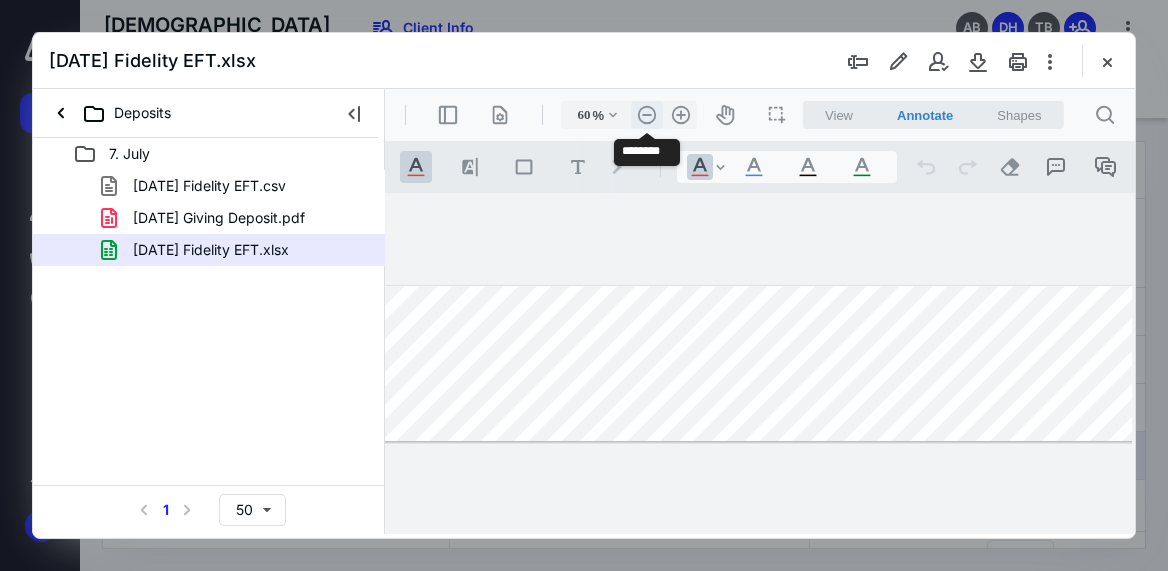 scroll, scrollTop: 0, scrollLeft: 369, axis: horizontal 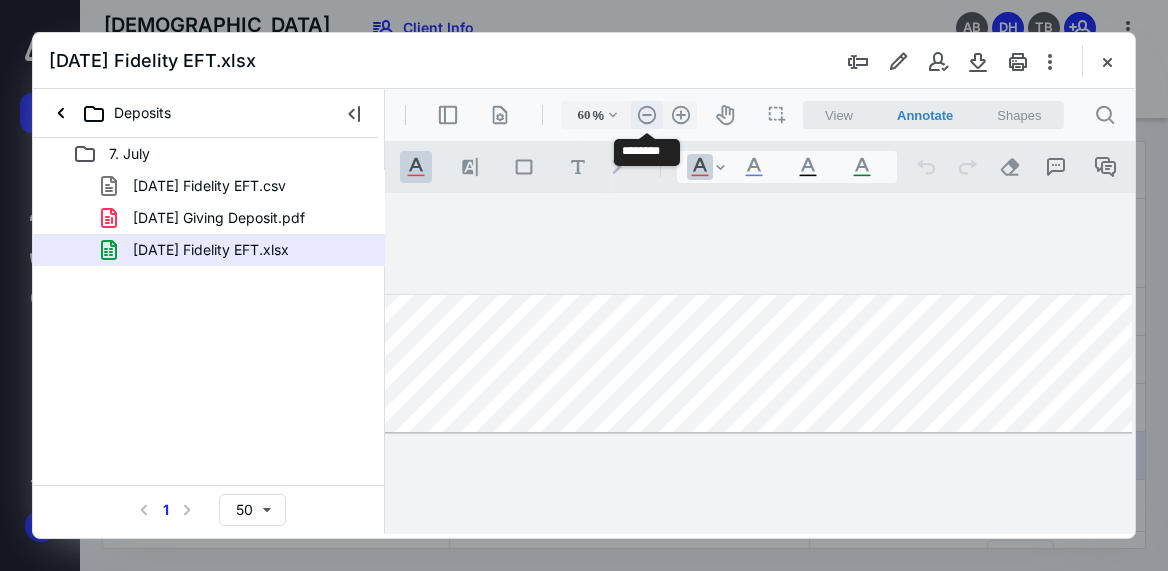 click on ".cls-1{fill:#abb0c4;} icon - header - zoom - out - line" at bounding box center (647, 115) 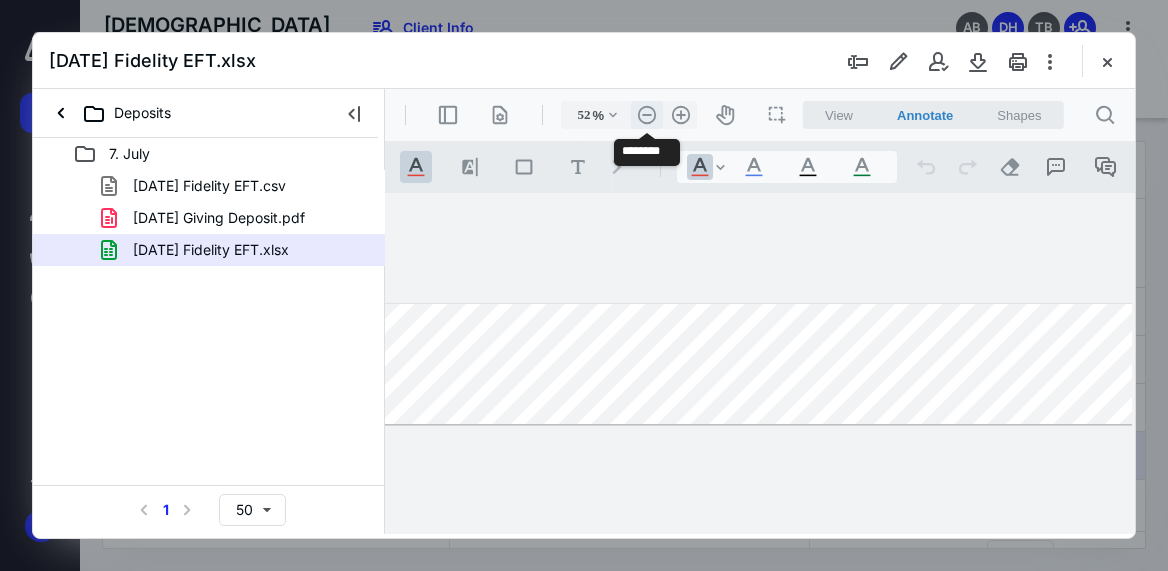 scroll, scrollTop: 0, scrollLeft: 275, axis: horizontal 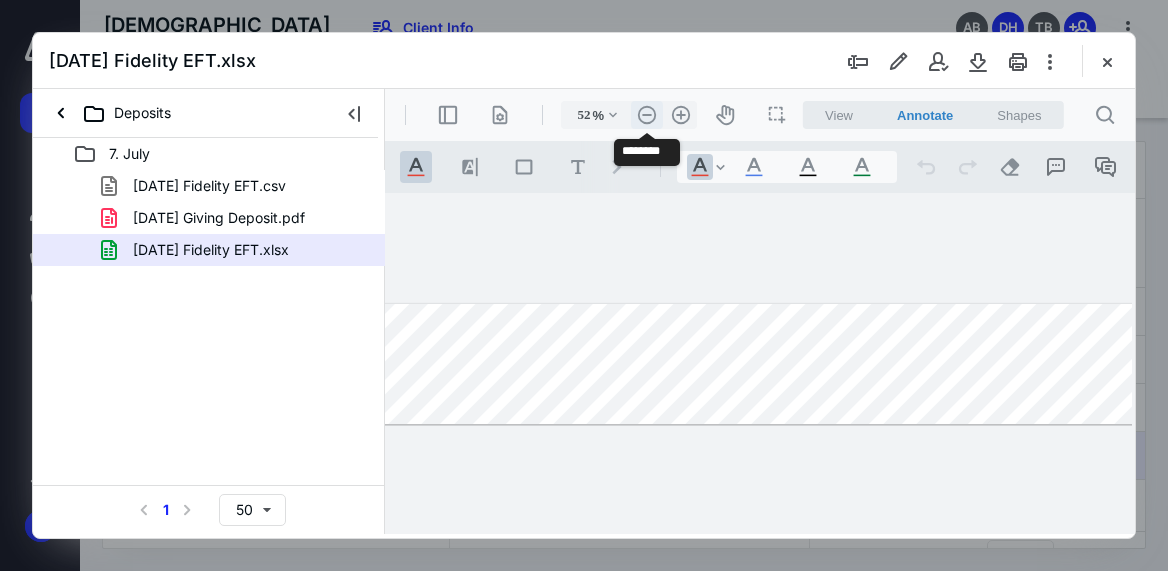 click on ".cls-1{fill:#abb0c4;} icon - header - zoom - out - line" at bounding box center (647, 115) 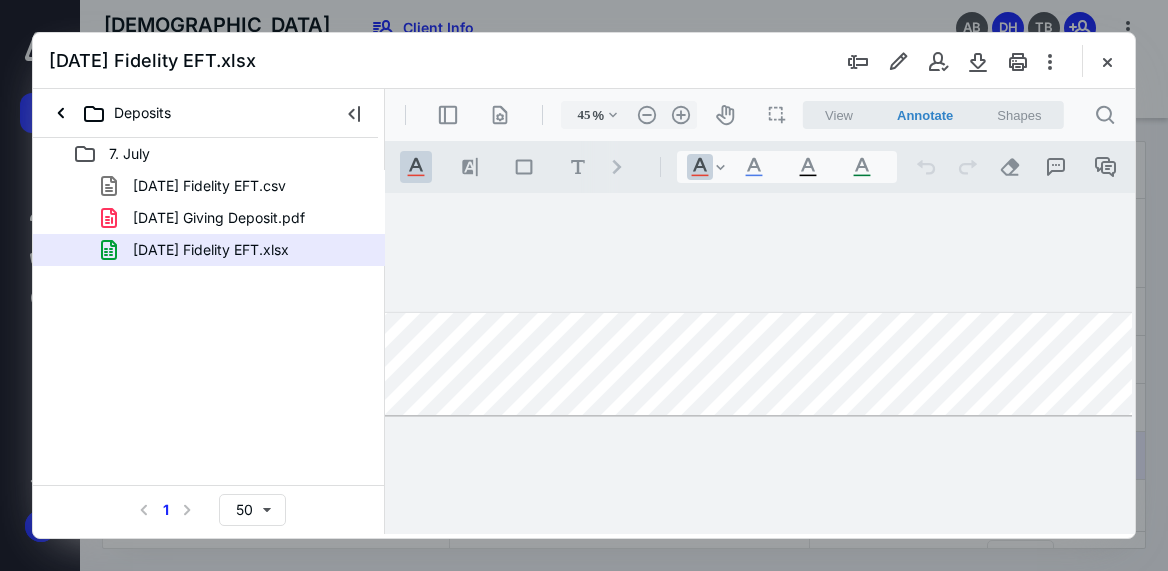 scroll, scrollTop: 0, scrollLeft: 21, axis: horizontal 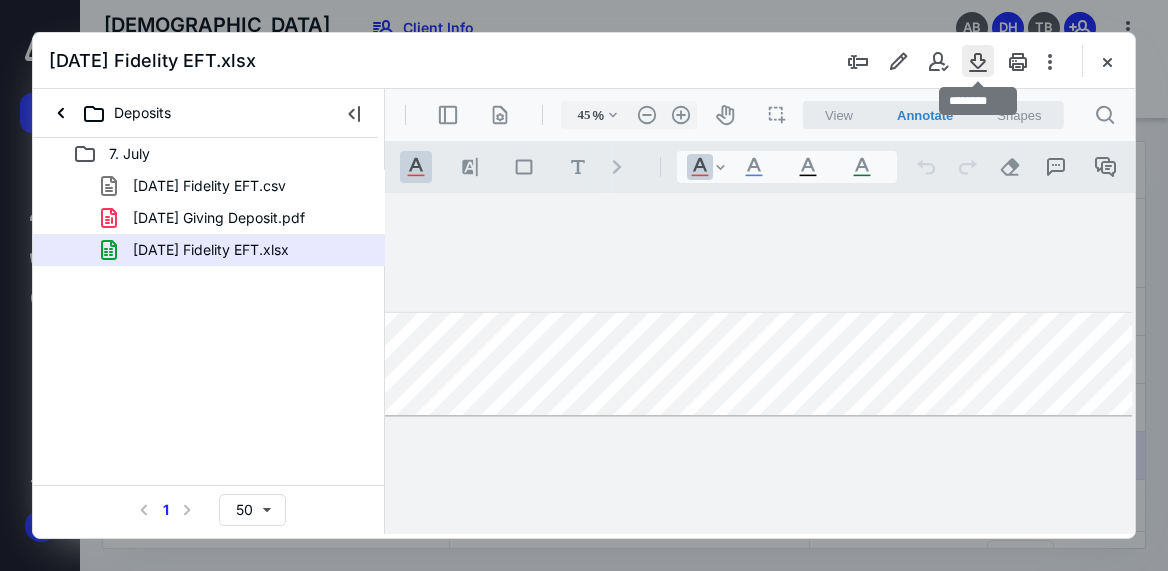 click at bounding box center [978, 61] 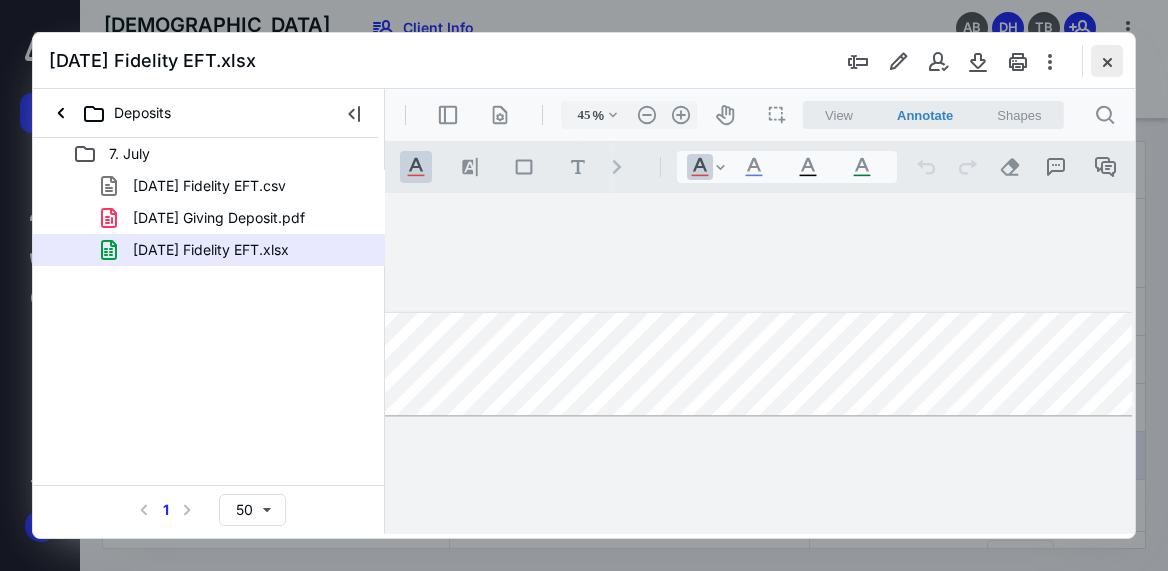 click at bounding box center (1107, 61) 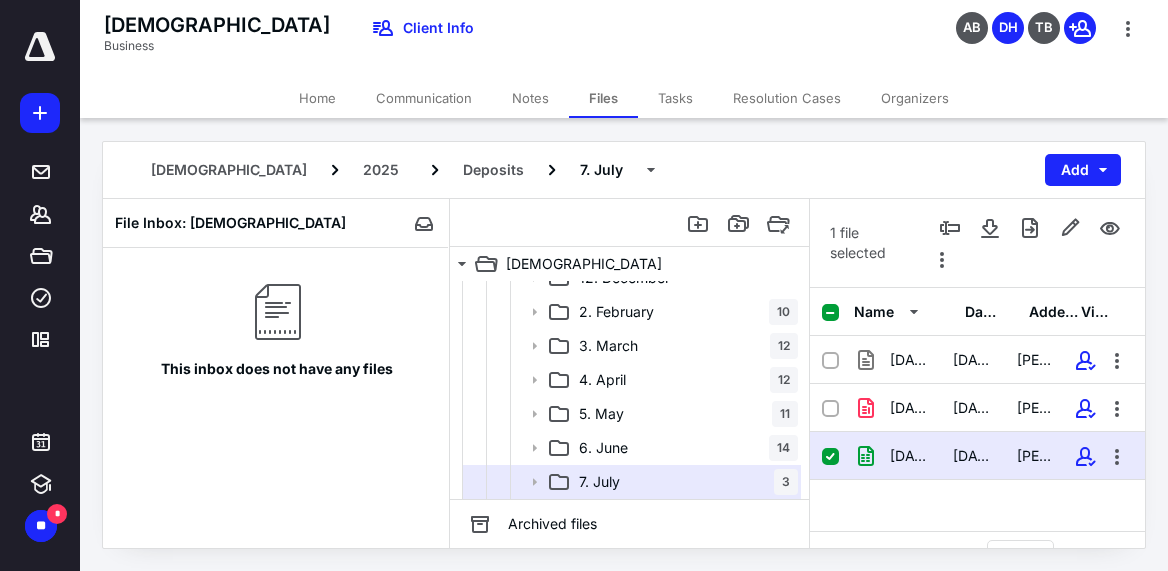 click 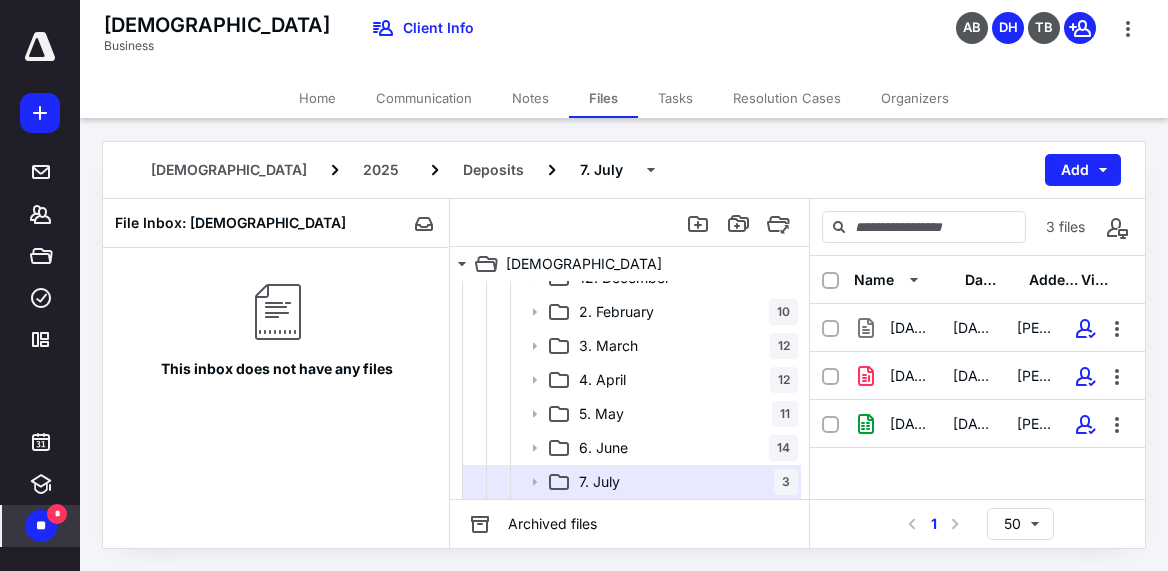 click on "*" at bounding box center [57, 514] 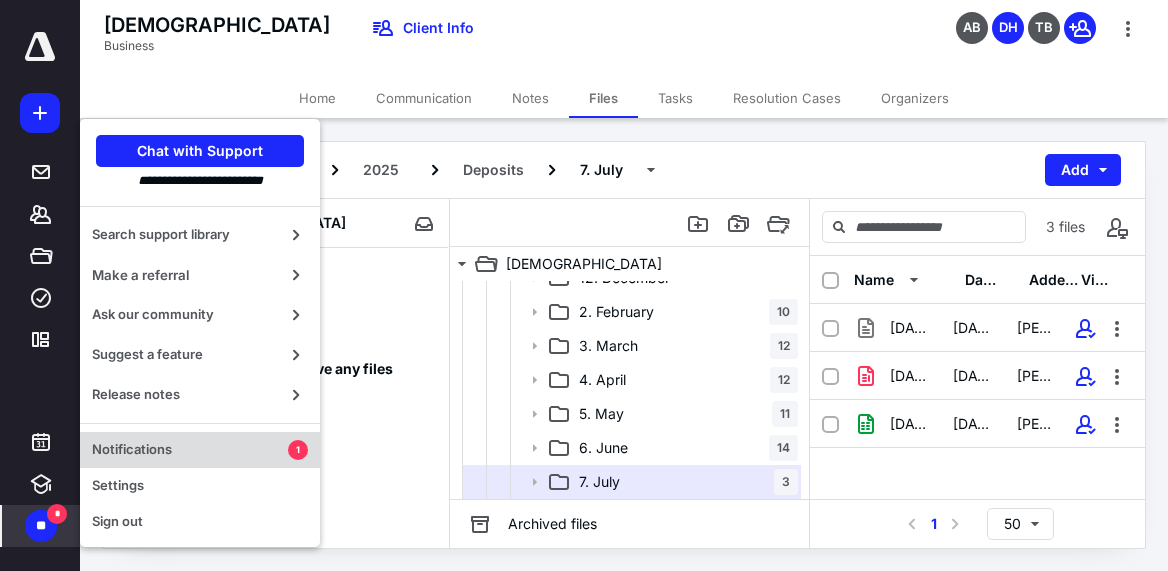 click on "Notifications" at bounding box center [190, 450] 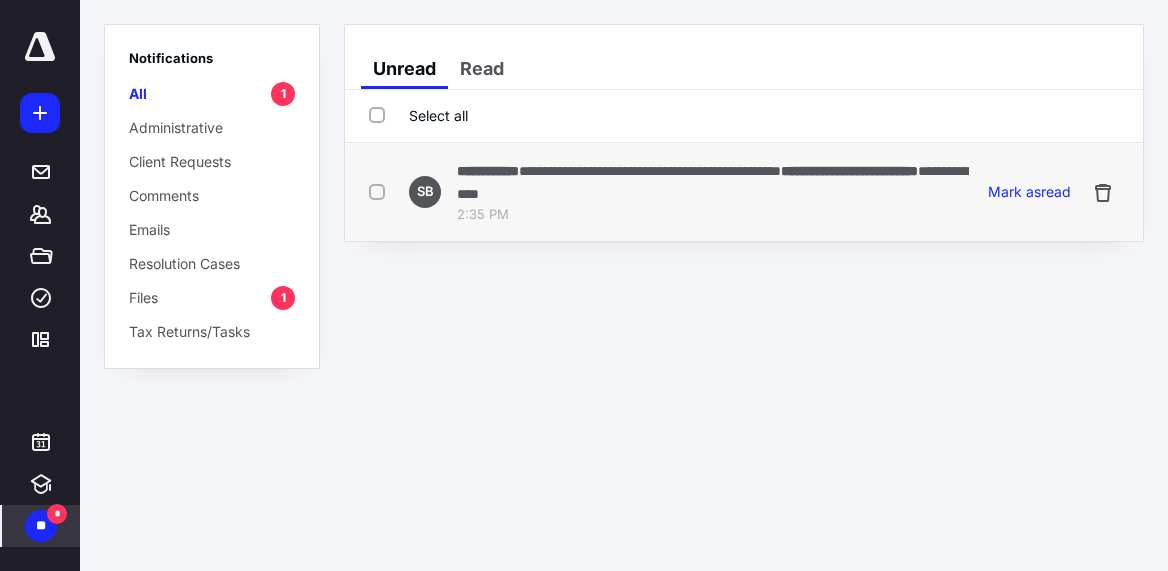 click at bounding box center [381, 191] 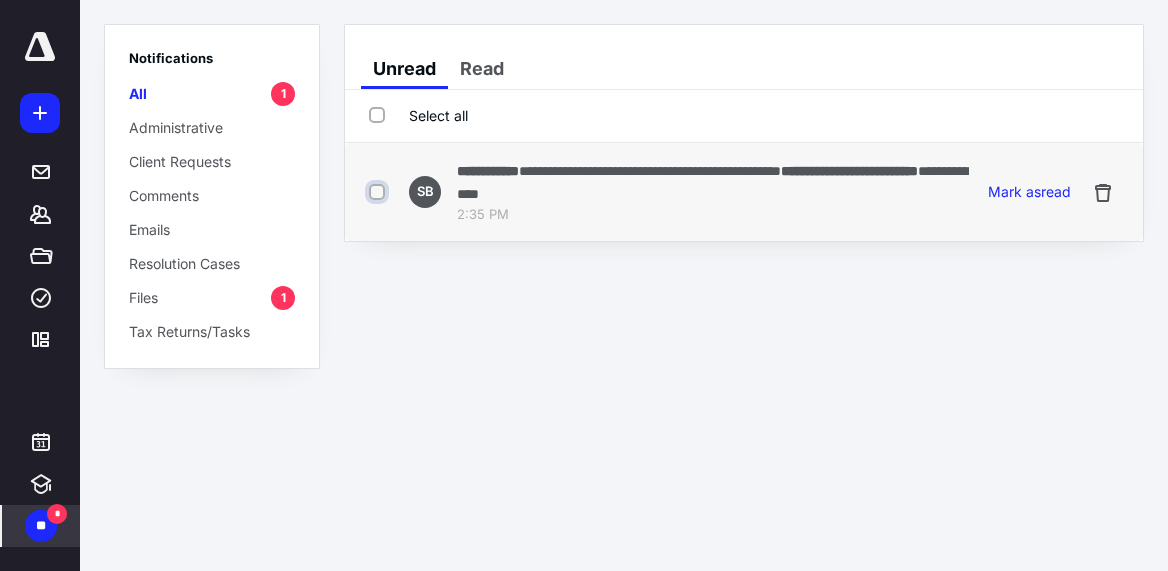 click at bounding box center (379, 192) 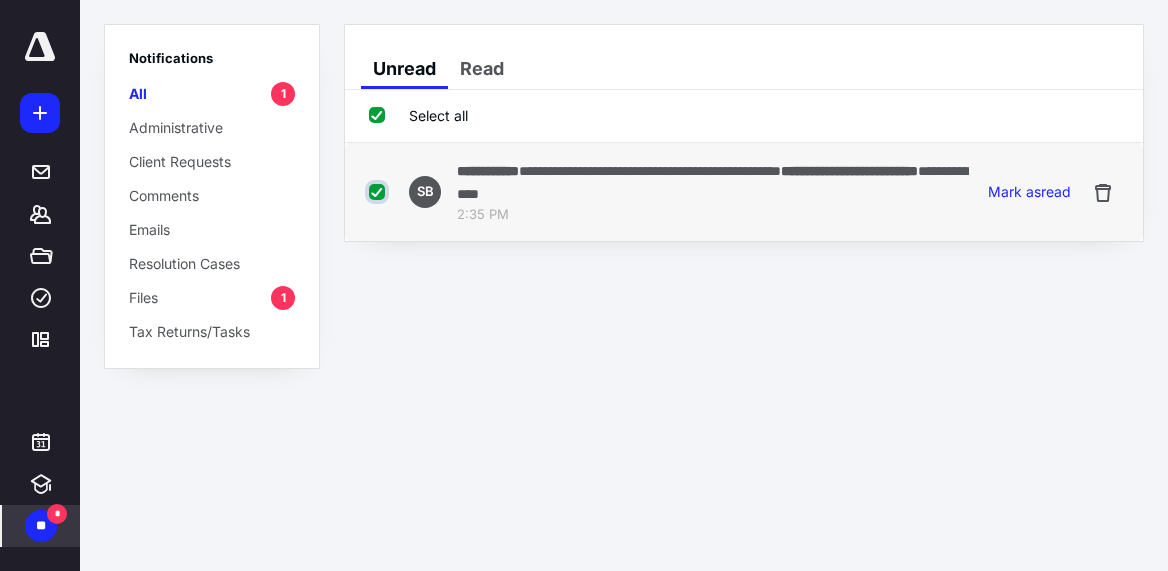 checkbox on "true" 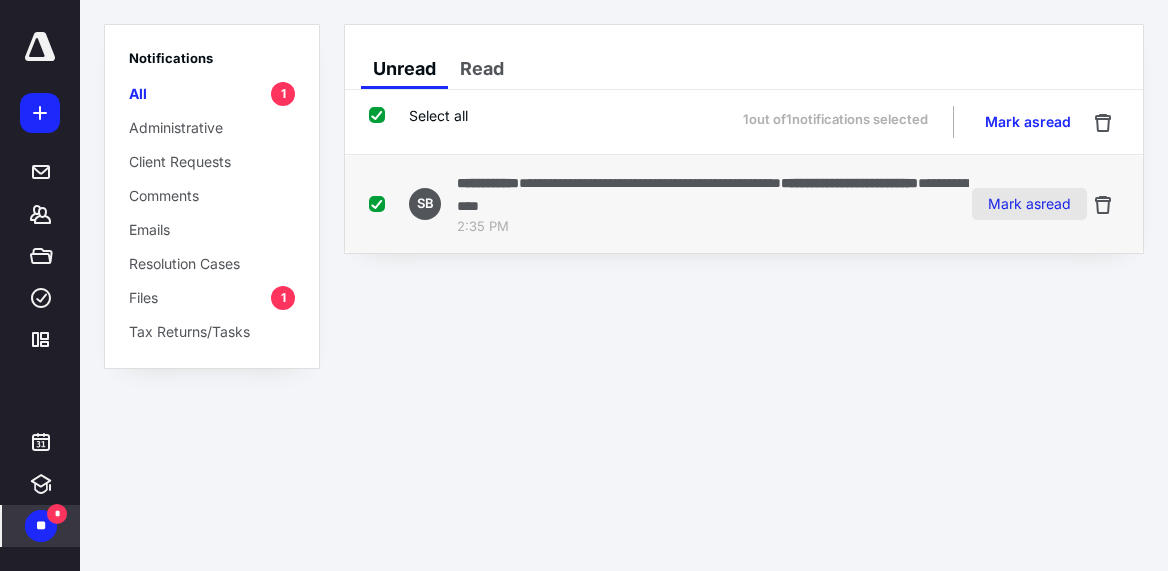 click on "Mark as  read" at bounding box center (1029, 204) 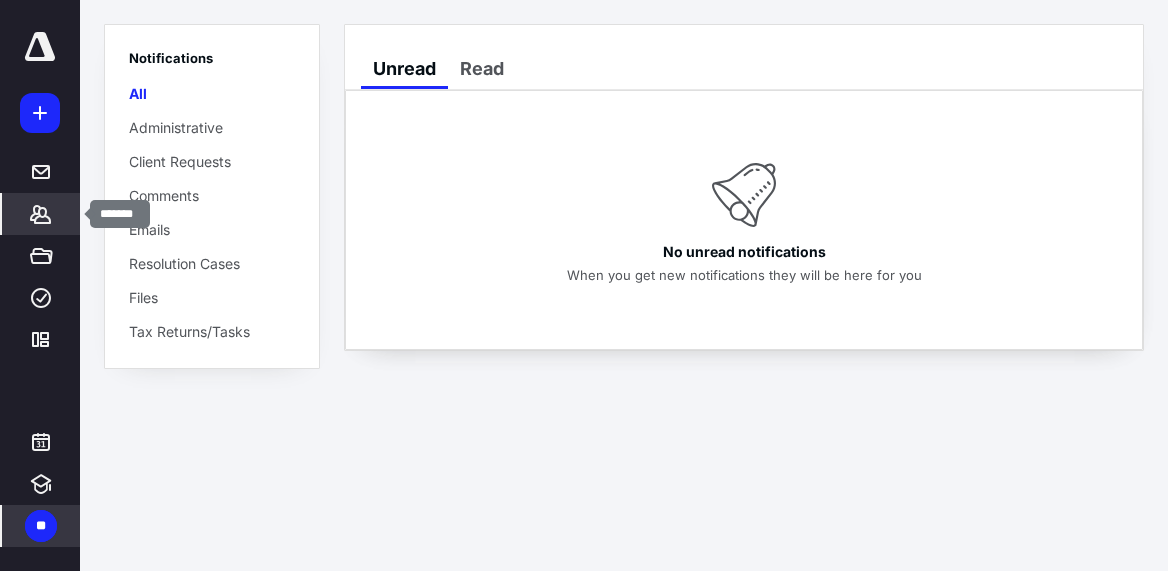 click 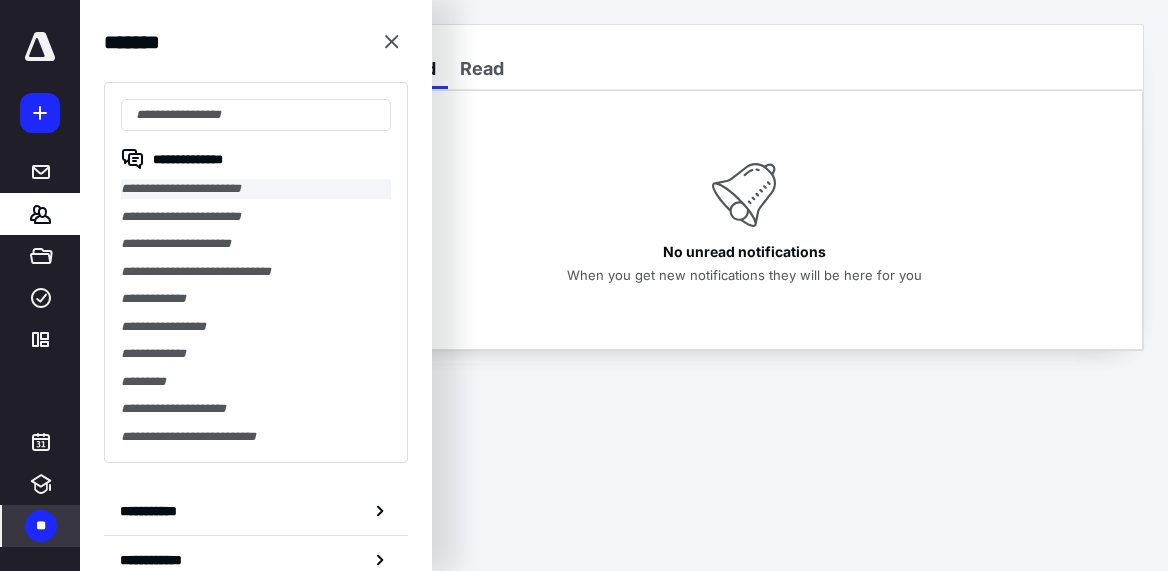 click on "**********" at bounding box center [256, 189] 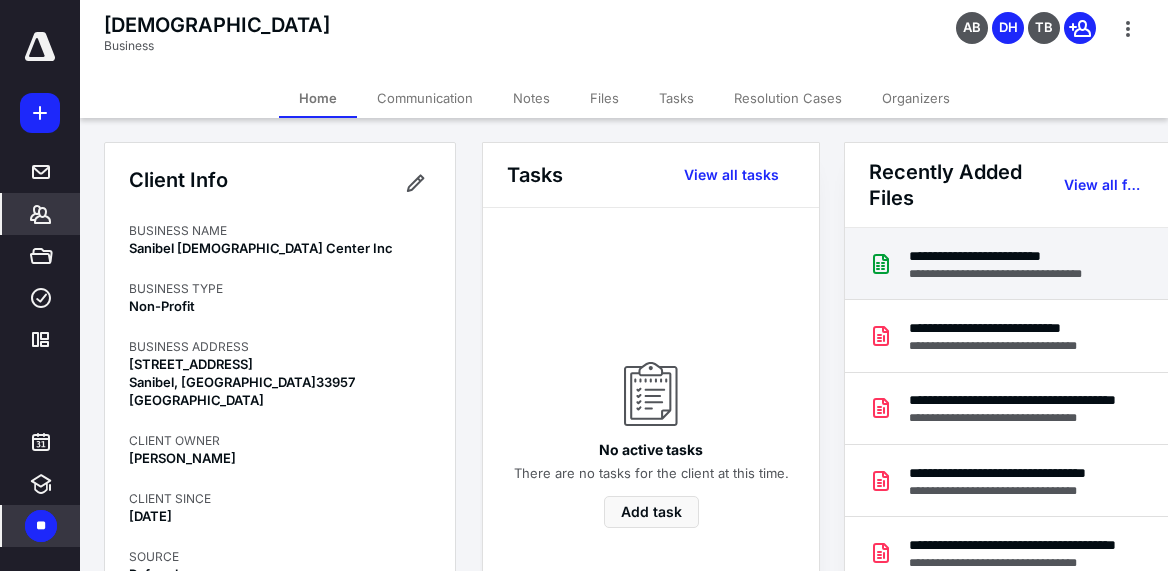 click on "**********" at bounding box center [1010, 256] 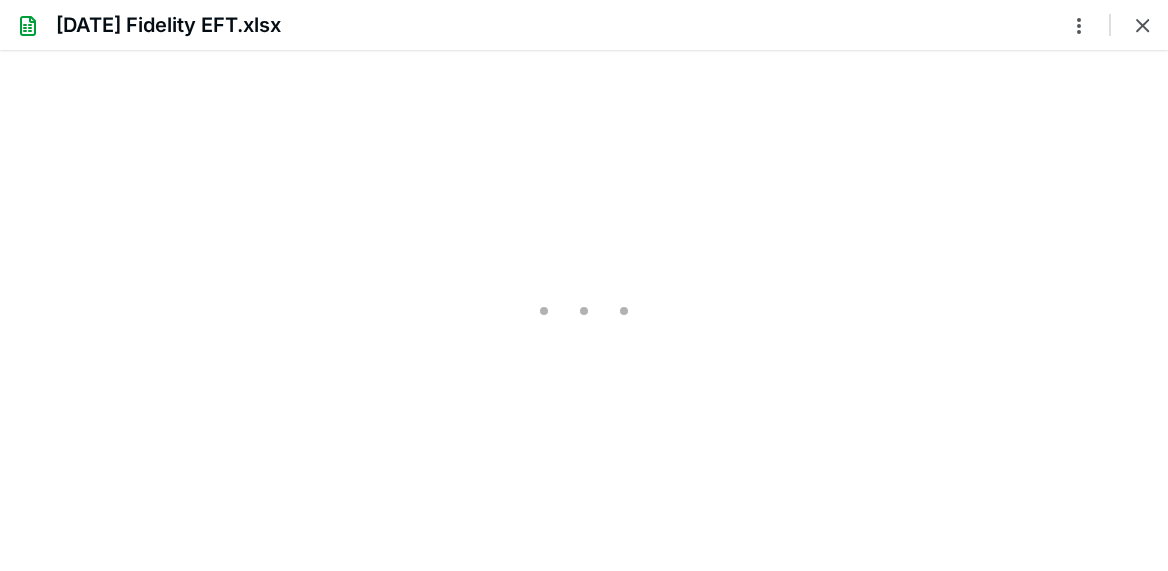 scroll, scrollTop: 0, scrollLeft: 0, axis: both 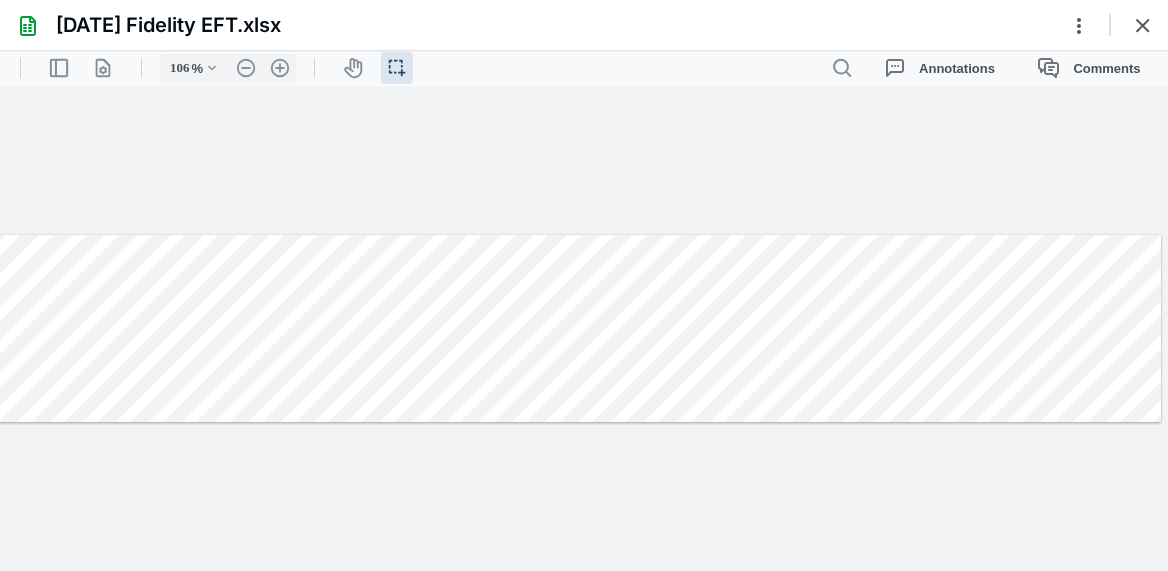 type on "131" 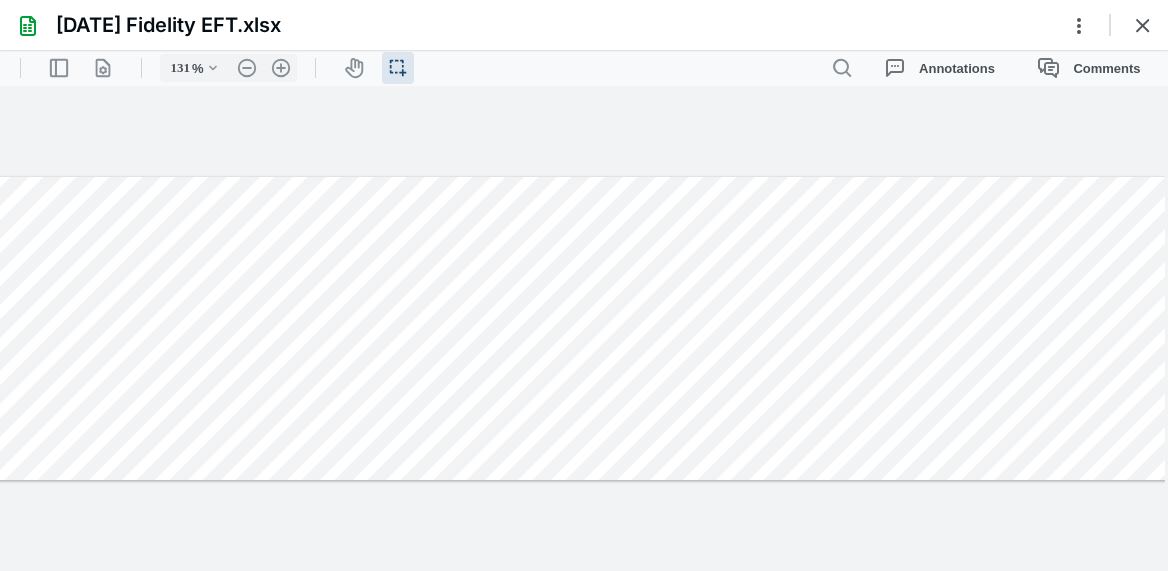 scroll, scrollTop: 0, scrollLeft: 151, axis: horizontal 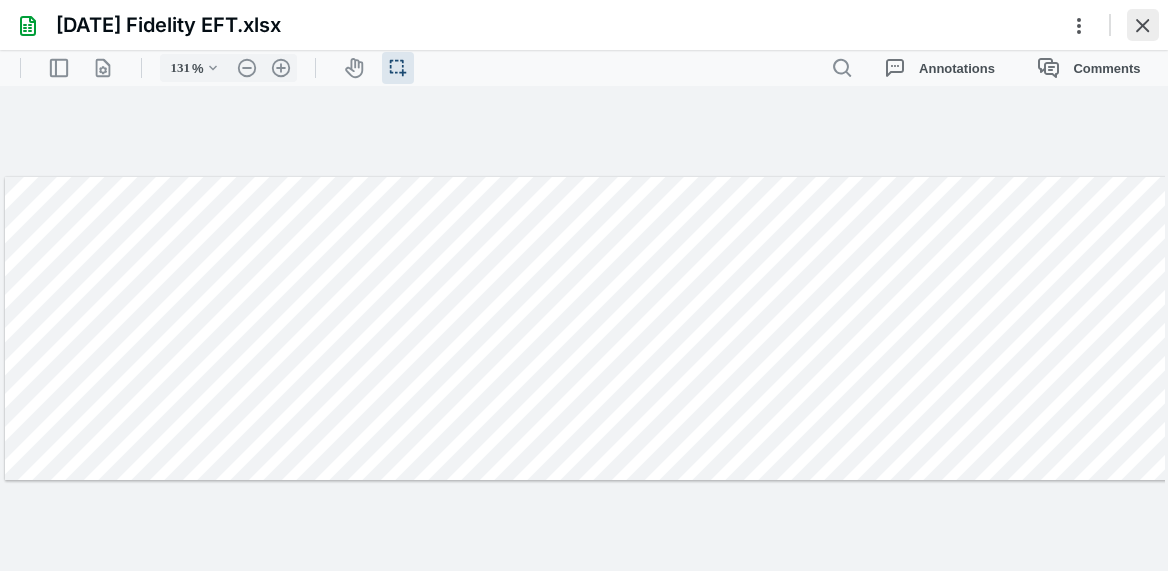 click at bounding box center [1143, 25] 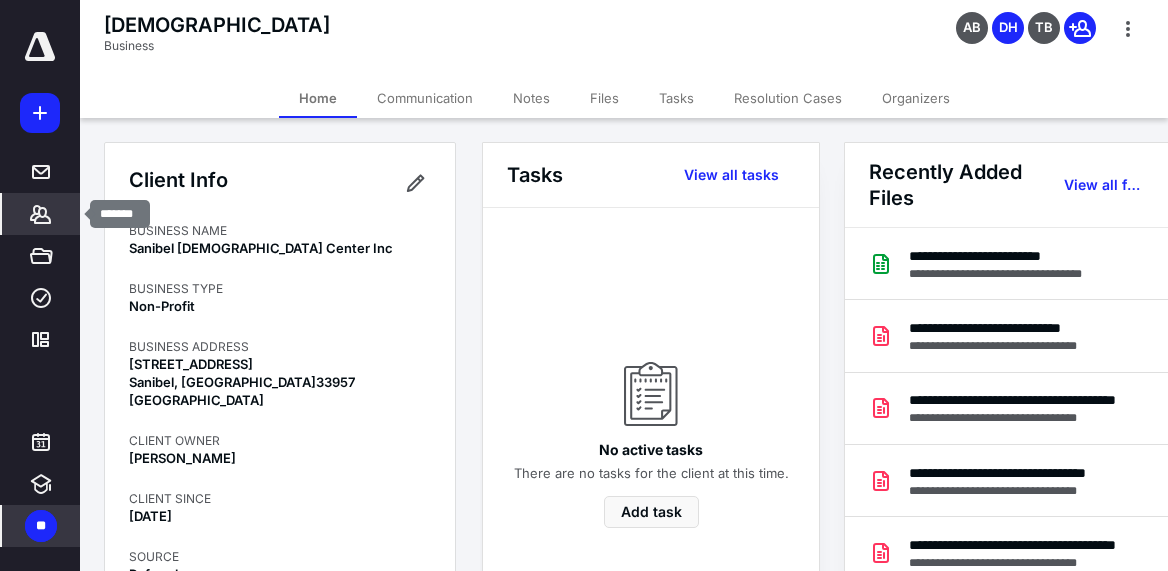 click 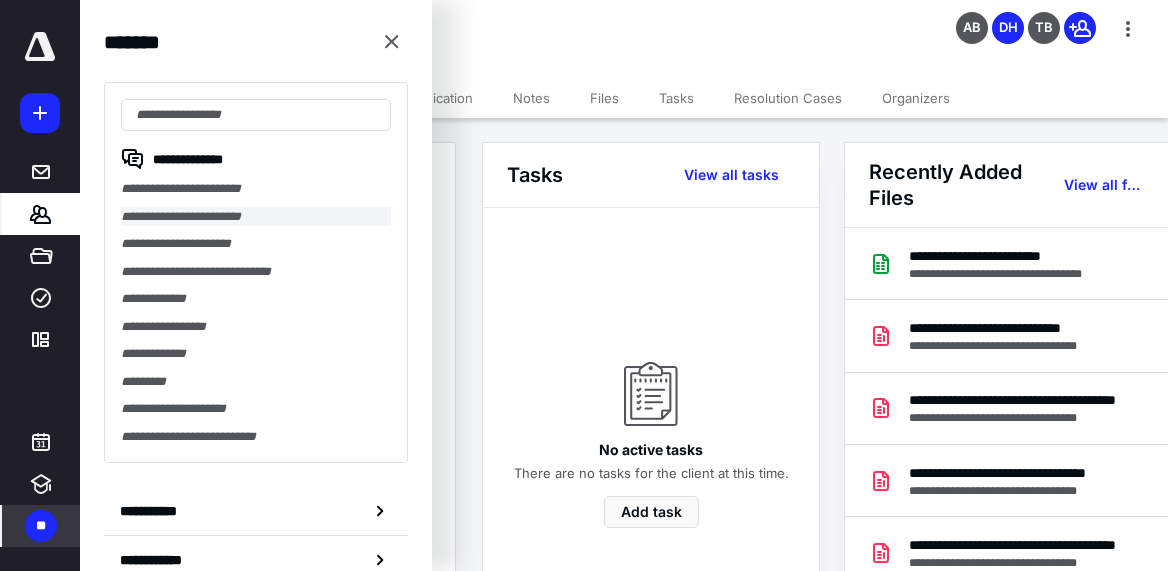 click on "**********" at bounding box center (256, 217) 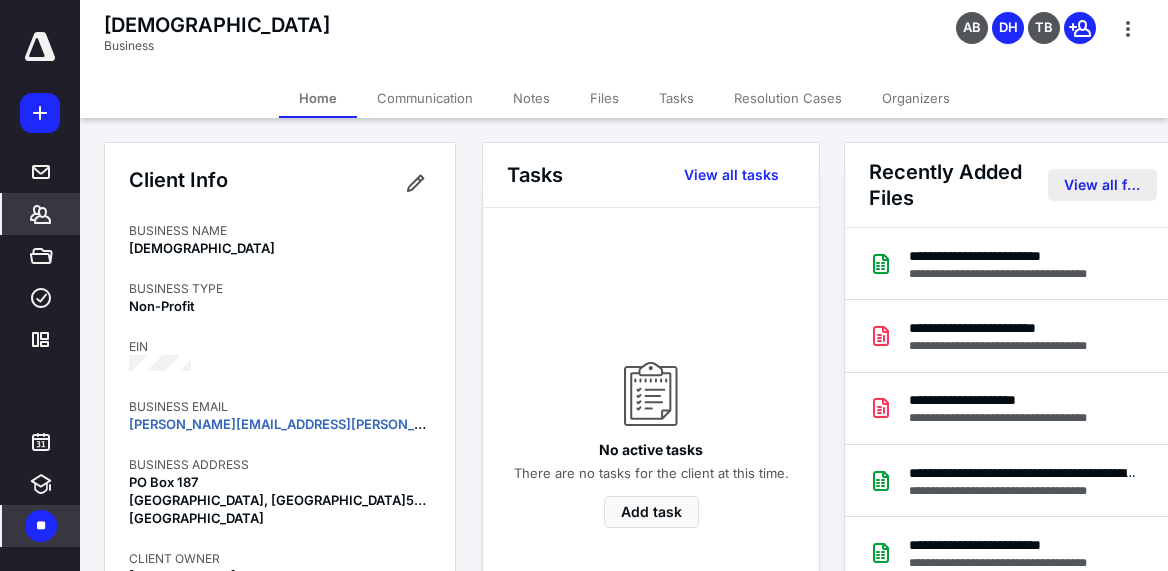 click on "View all files" at bounding box center (1102, 185) 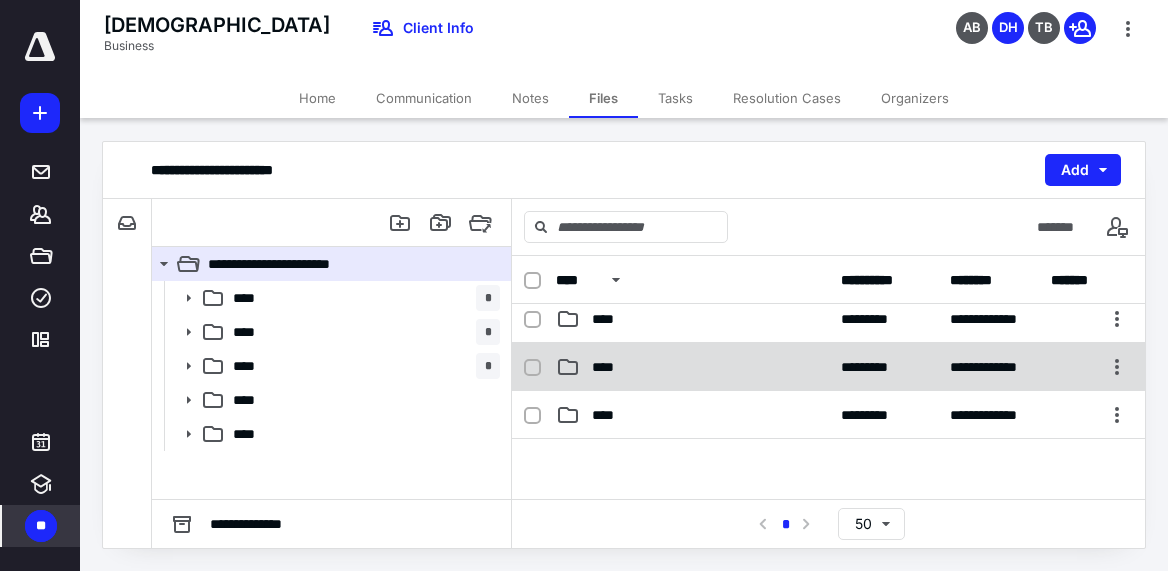 scroll, scrollTop: 102, scrollLeft: 0, axis: vertical 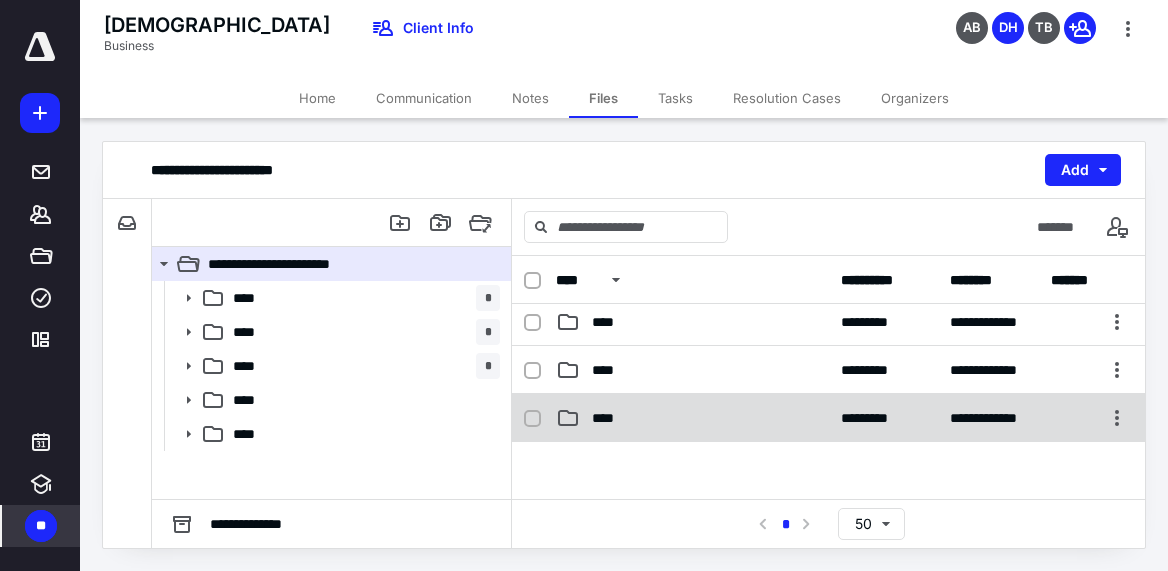 click on "****" at bounding box center [692, 418] 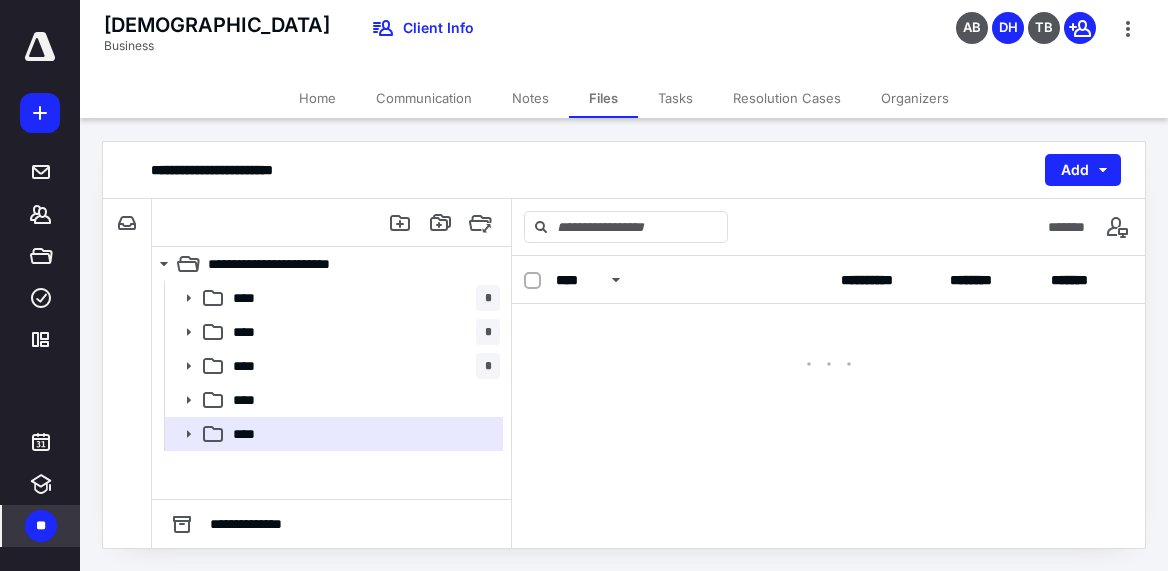 scroll, scrollTop: 0, scrollLeft: 0, axis: both 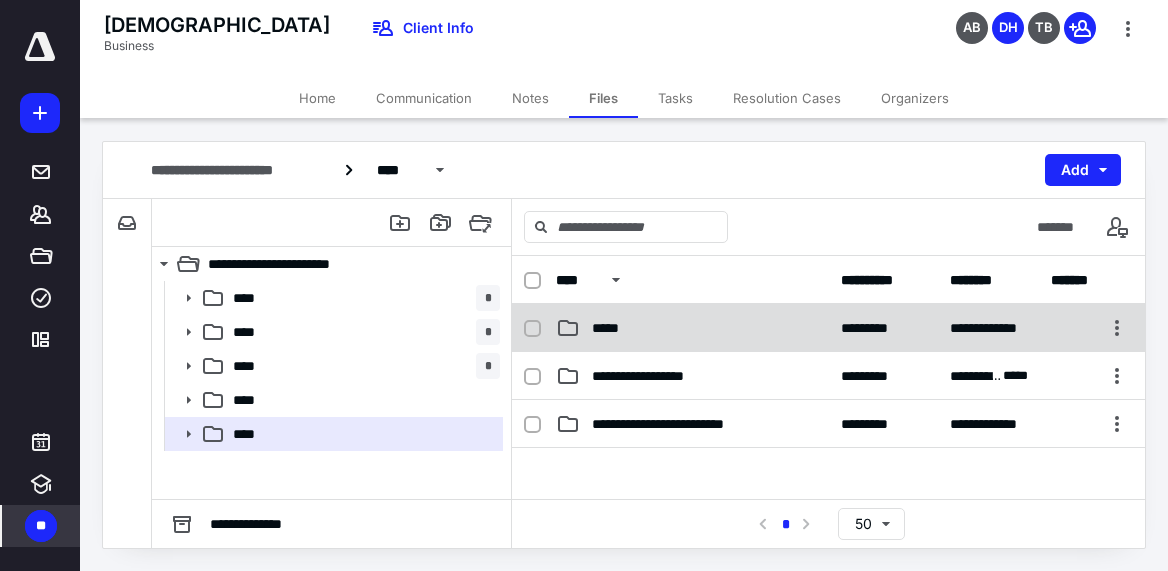 click on "*****" at bounding box center [614, 328] 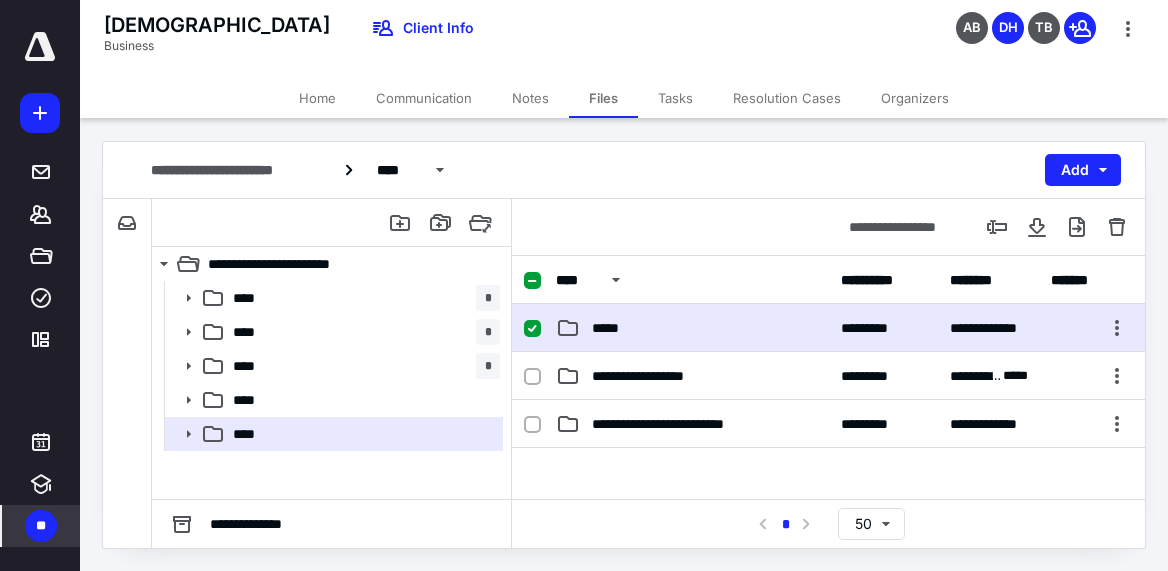 click on "*****" at bounding box center [614, 328] 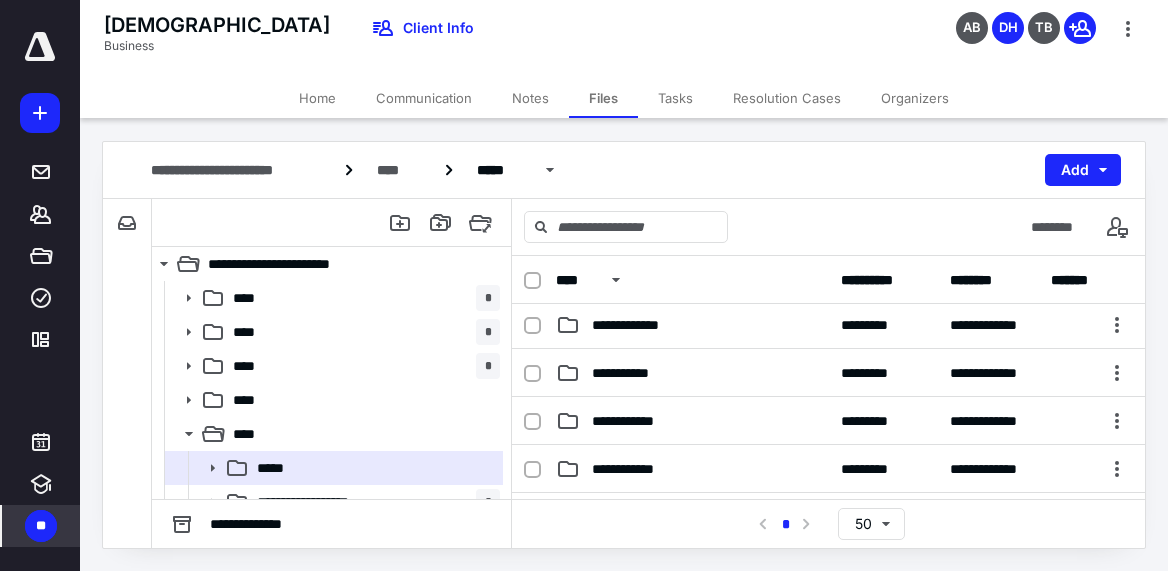 scroll, scrollTop: 148, scrollLeft: 0, axis: vertical 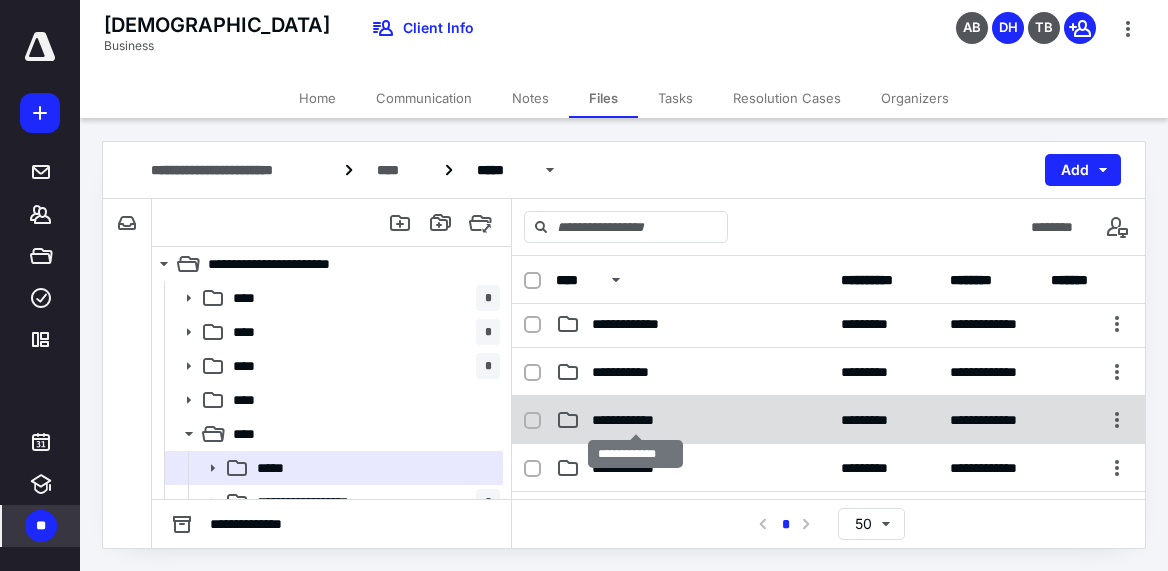 click on "**********" at bounding box center [635, 420] 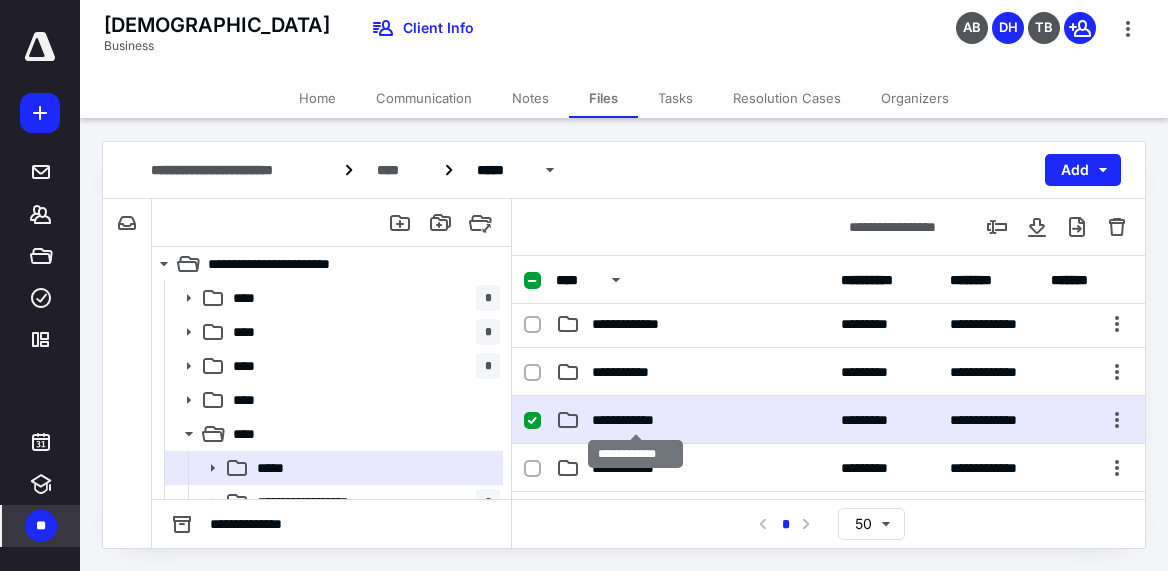 click on "**********" at bounding box center (635, 420) 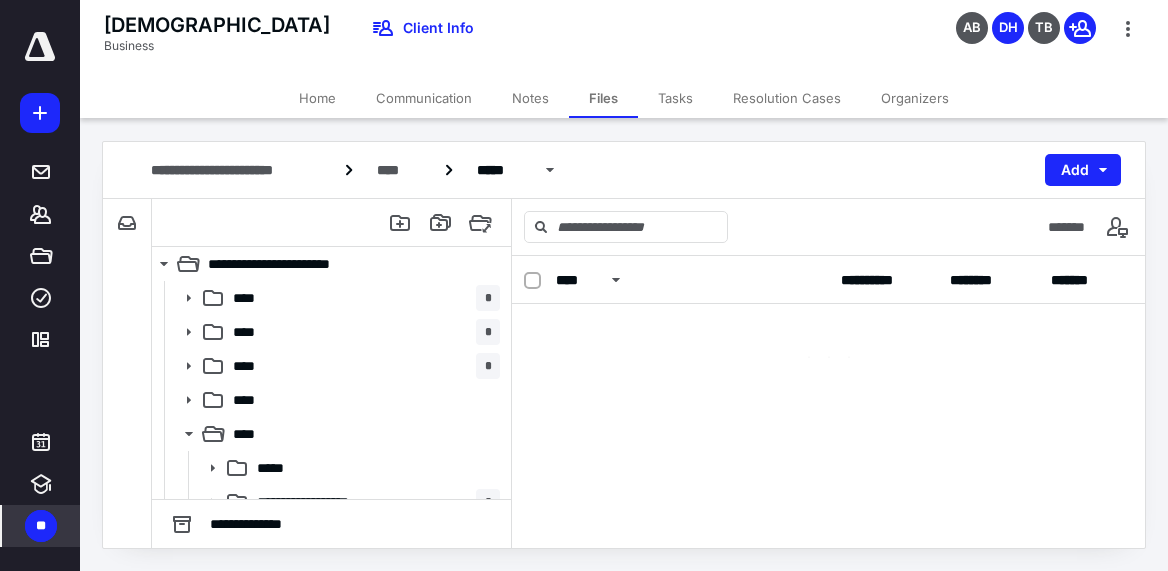 scroll, scrollTop: 0, scrollLeft: 0, axis: both 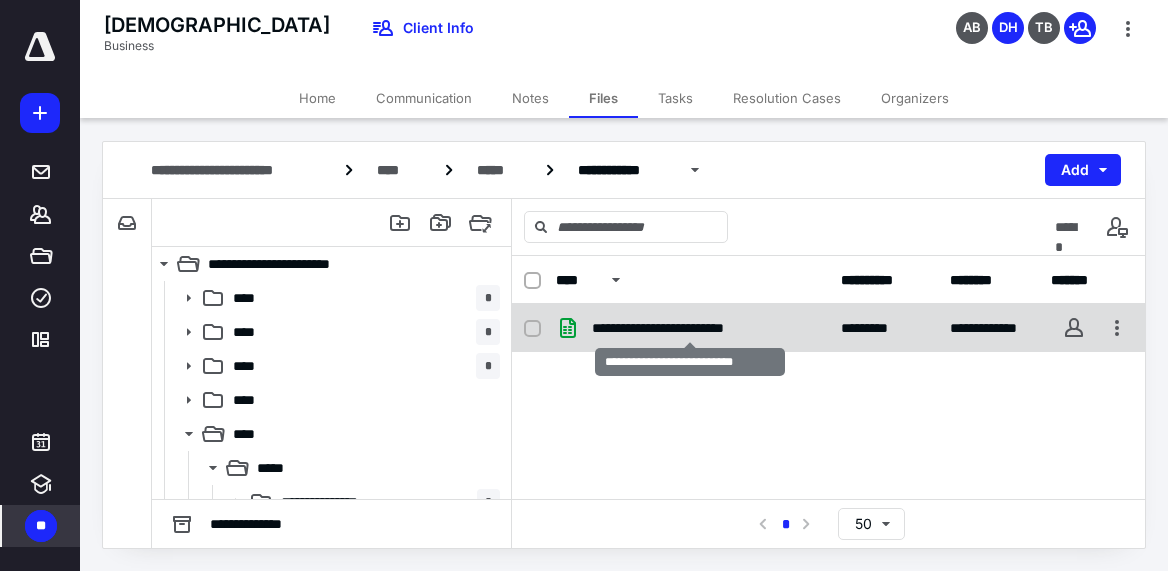 click on "**********" at bounding box center (690, 328) 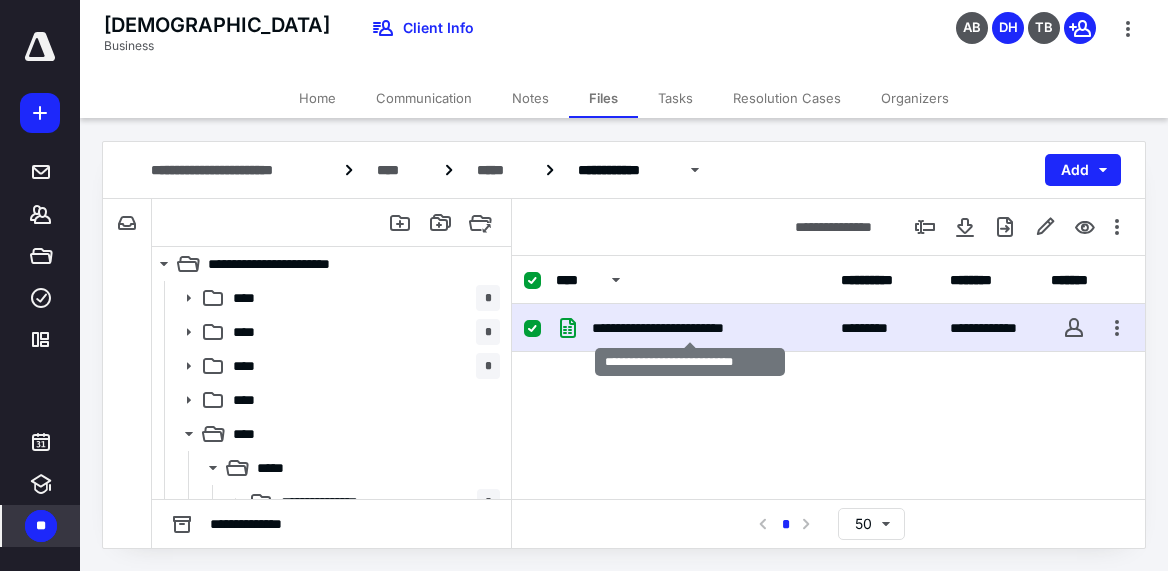 click on "**********" at bounding box center [690, 328] 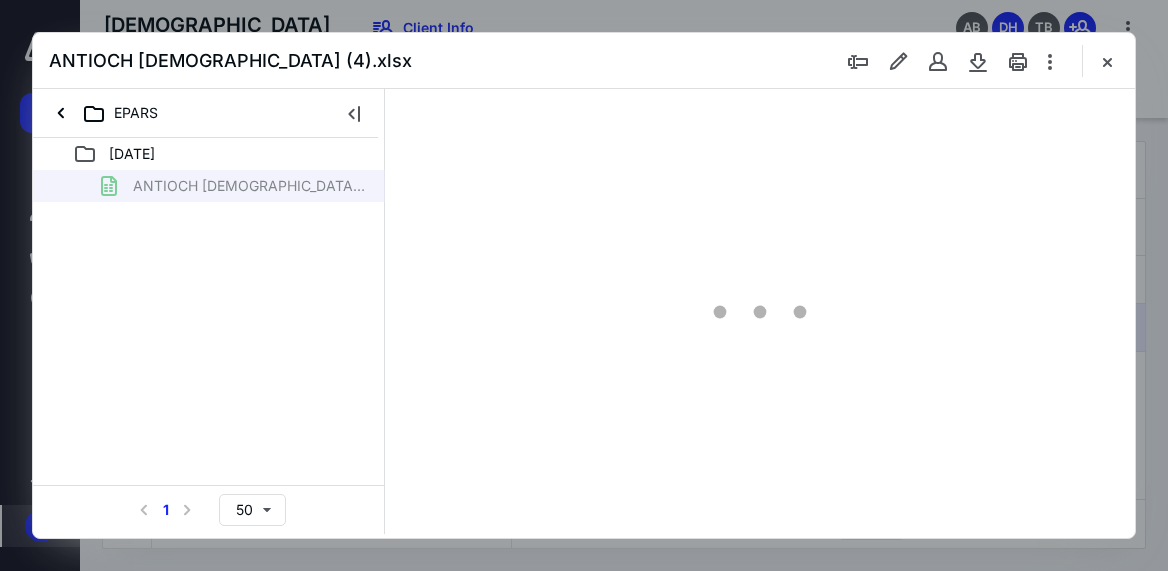 scroll, scrollTop: 0, scrollLeft: 0, axis: both 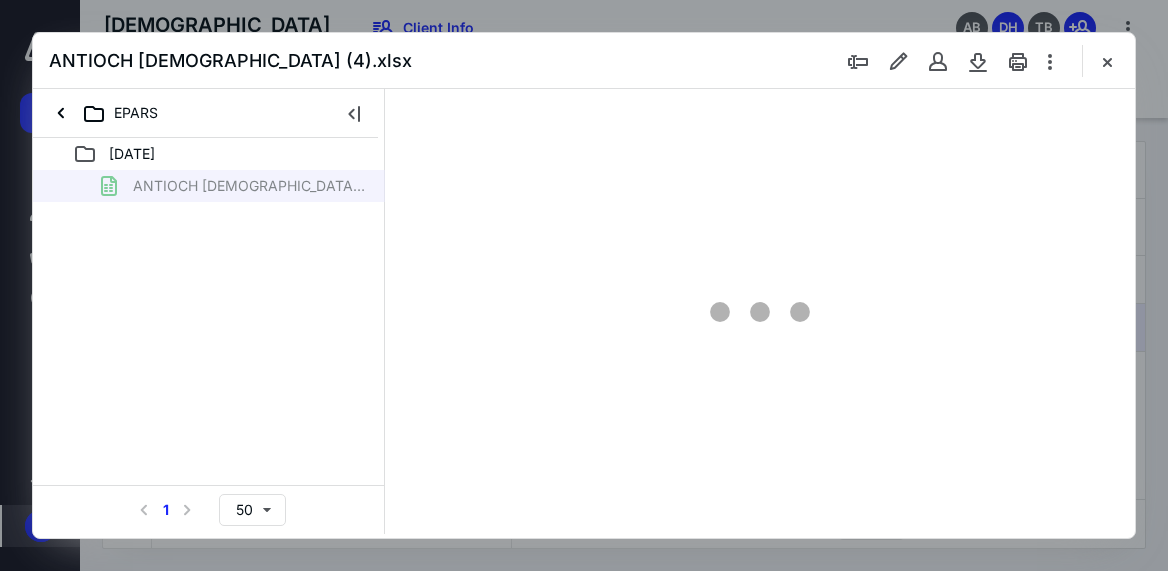type on "54" 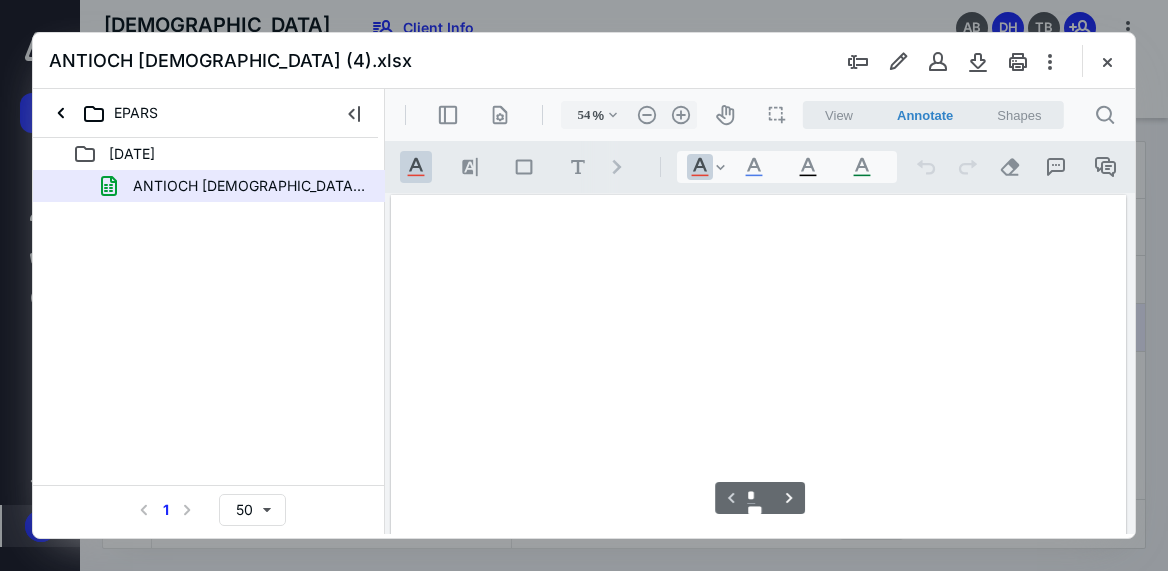 scroll, scrollTop: 106, scrollLeft: 0, axis: vertical 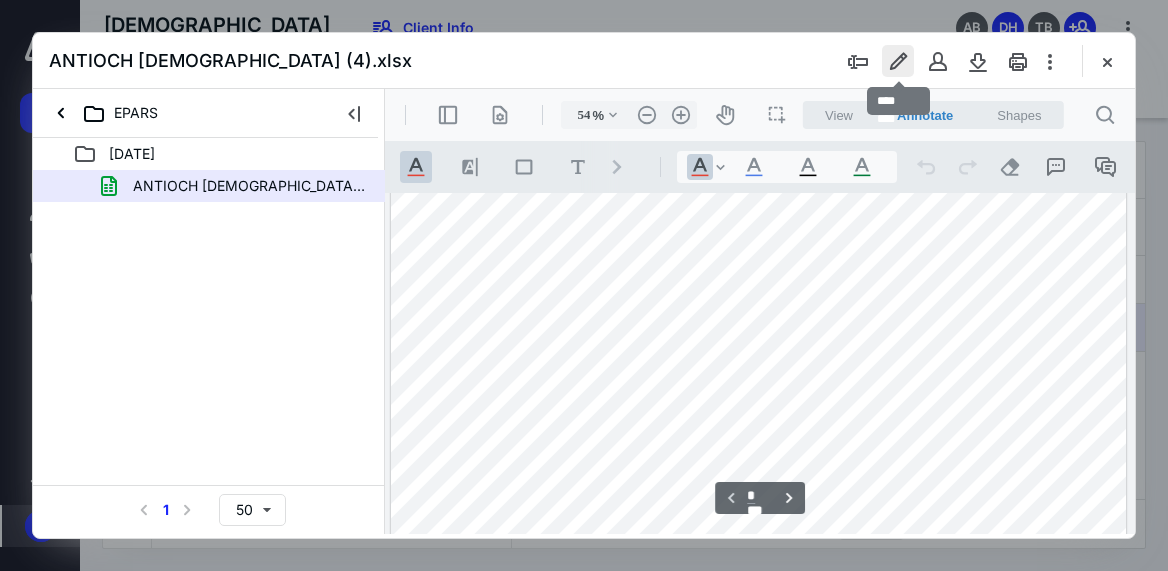 click at bounding box center (898, 61) 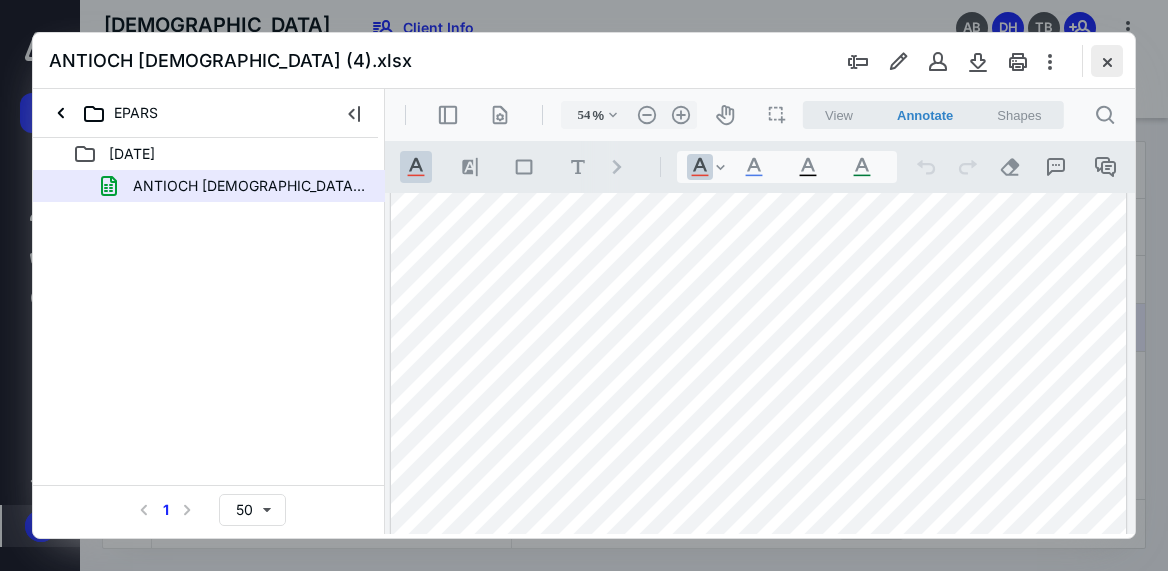 click at bounding box center [1107, 61] 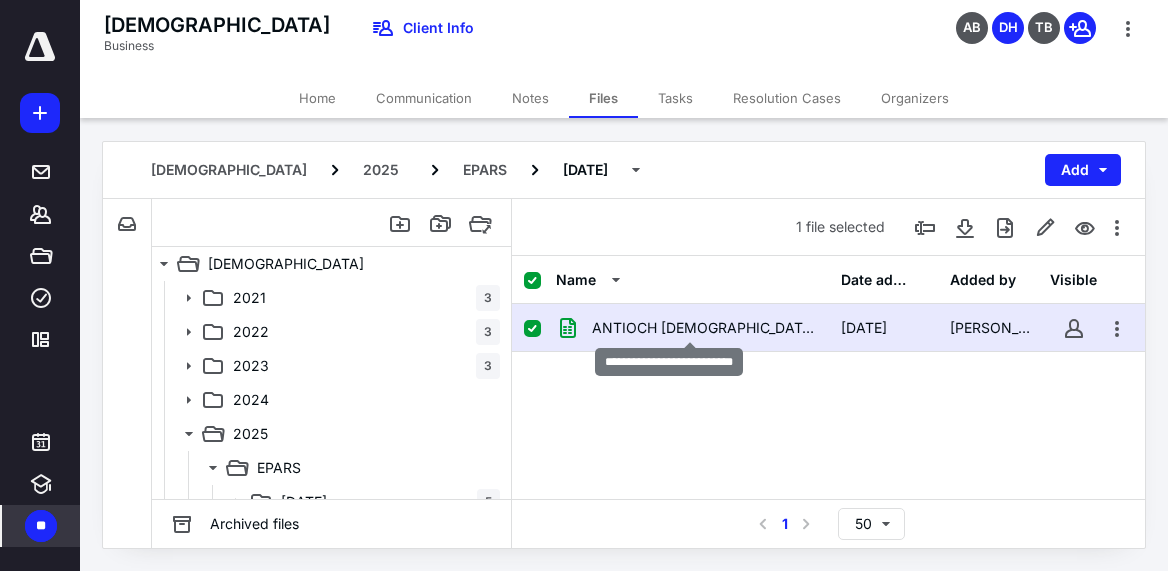 click on "ANTIOCH [DEMOGRAPHIC_DATA] (4).xlsx" at bounding box center [704, 328] 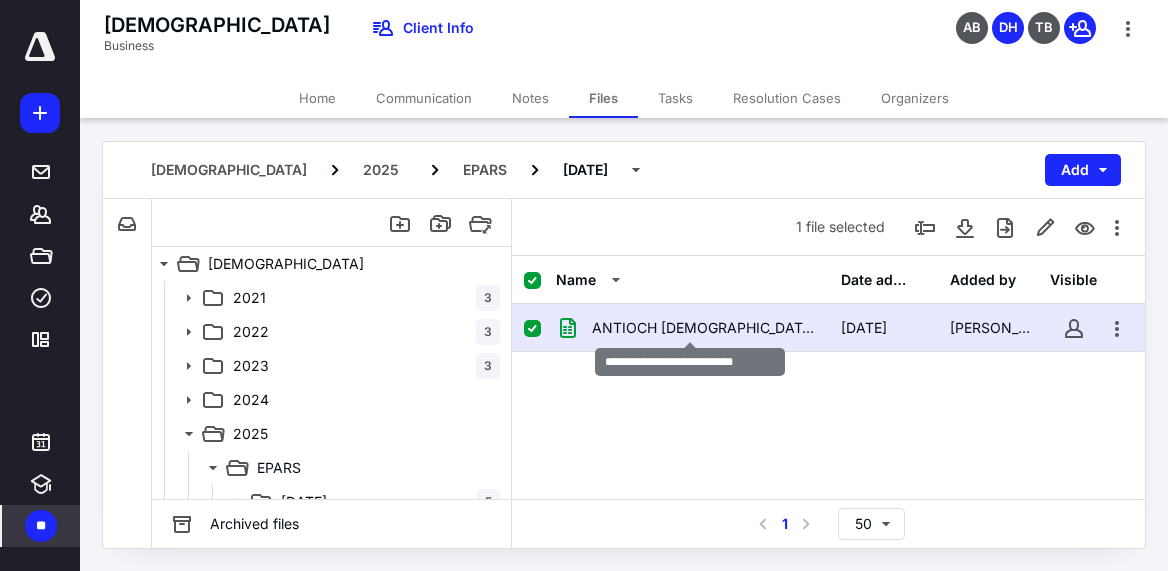 click on "ANTIOCH [DEMOGRAPHIC_DATA] (4).xlsx" at bounding box center (704, 328) 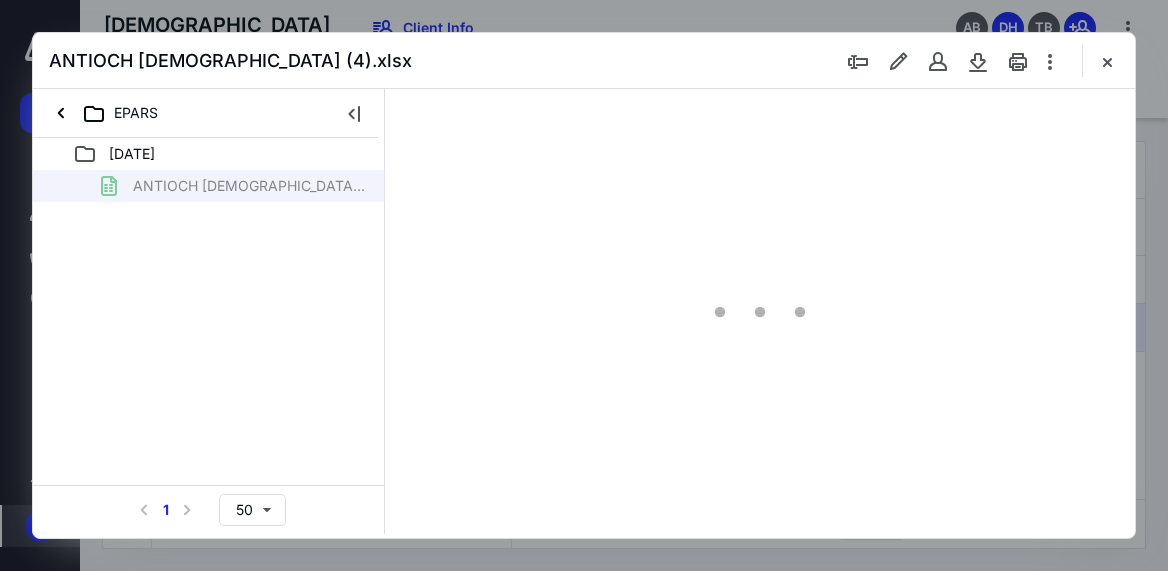 scroll, scrollTop: 0, scrollLeft: 0, axis: both 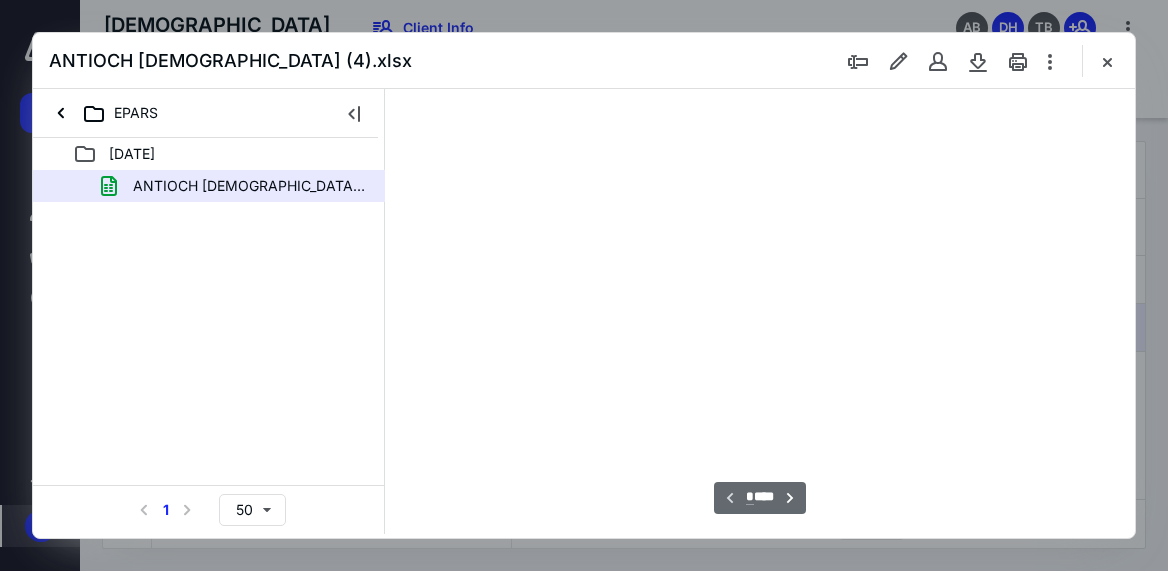 type on "54" 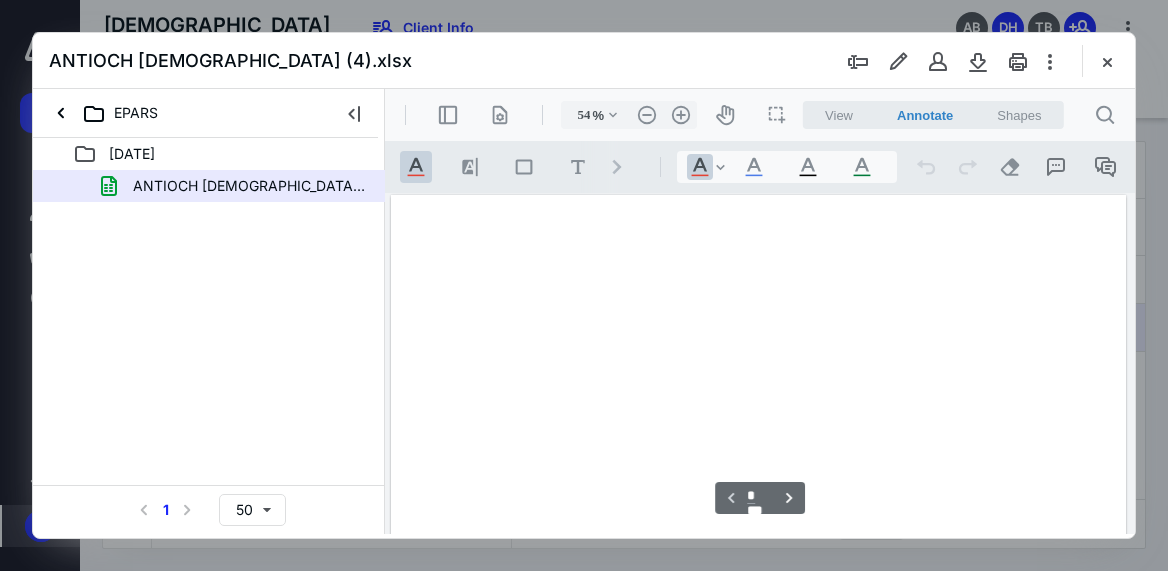 scroll, scrollTop: 106, scrollLeft: 0, axis: vertical 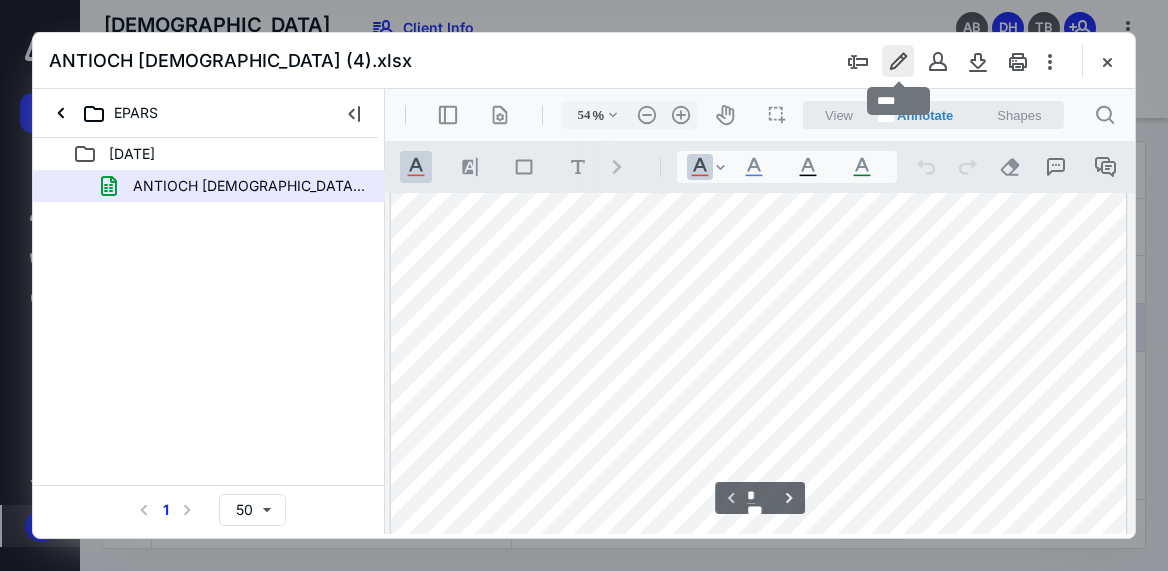 click at bounding box center (898, 61) 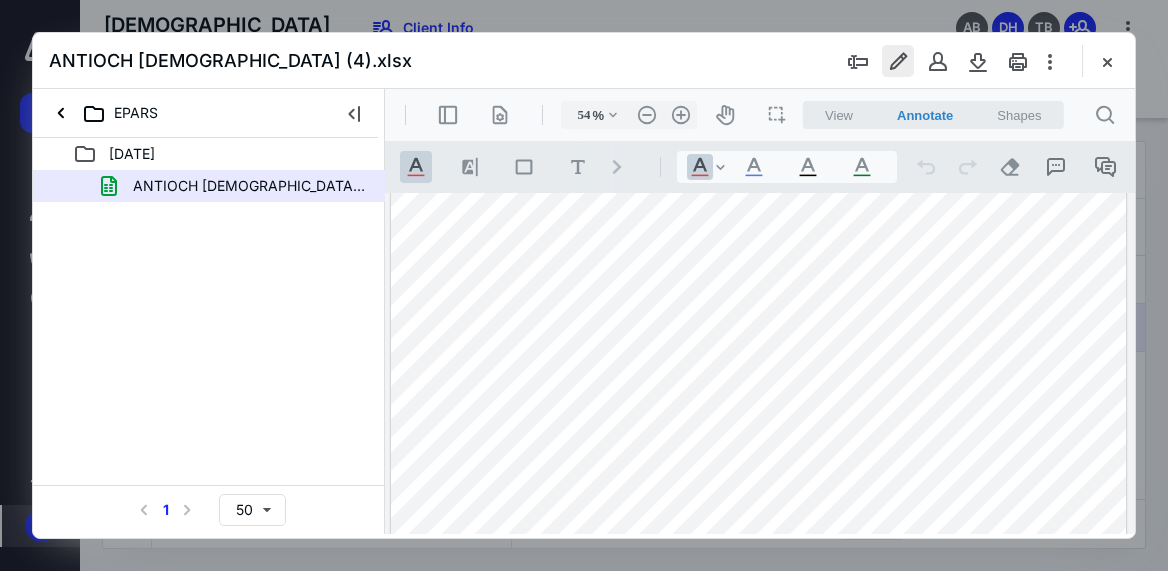 click at bounding box center [898, 61] 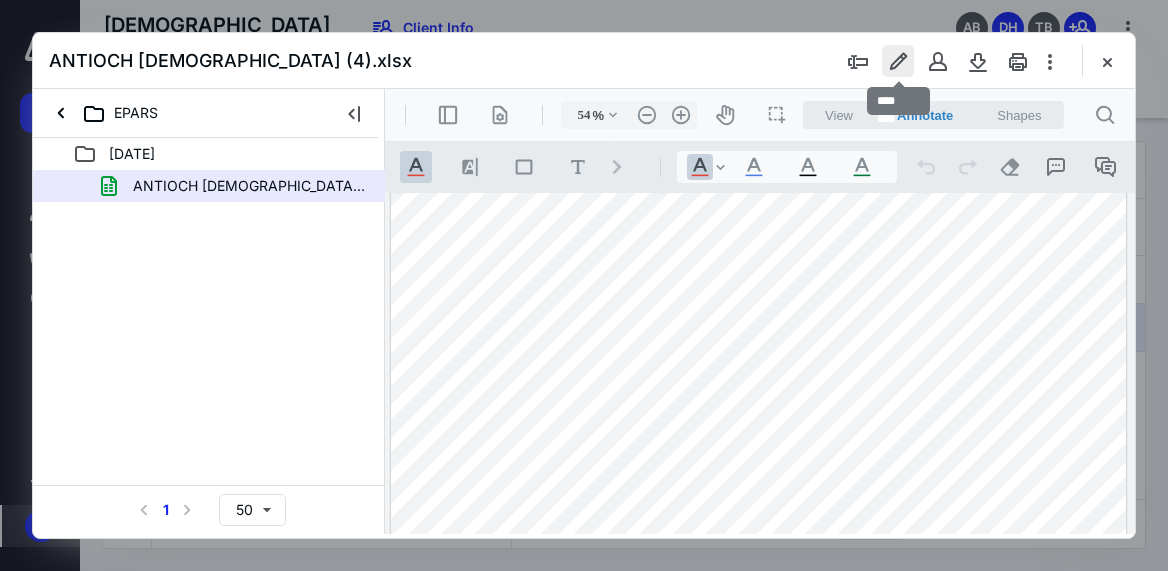 click at bounding box center (898, 61) 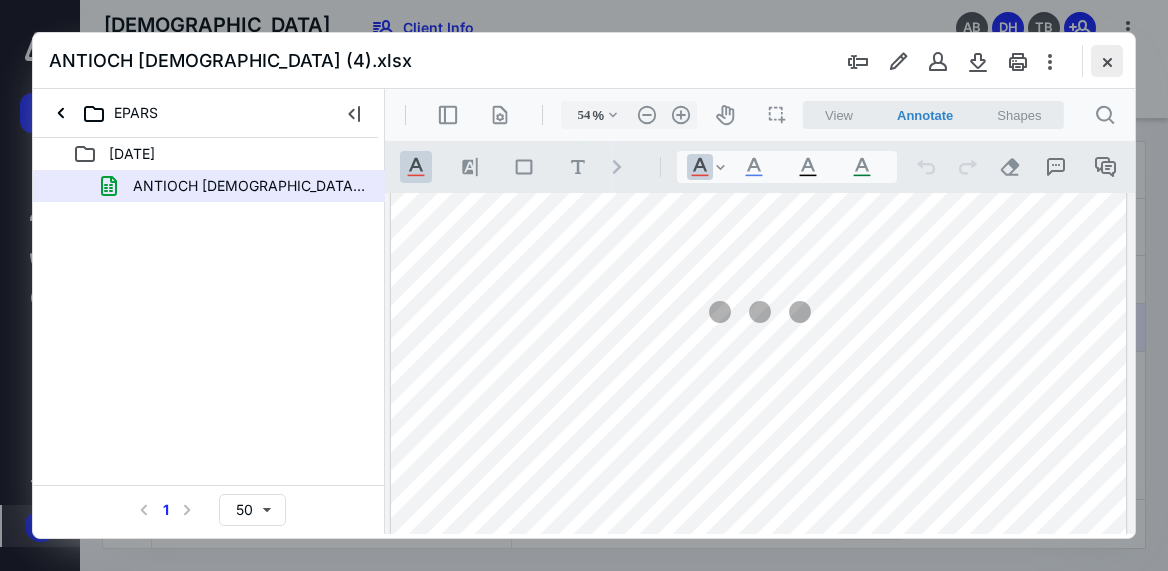 click at bounding box center [1107, 61] 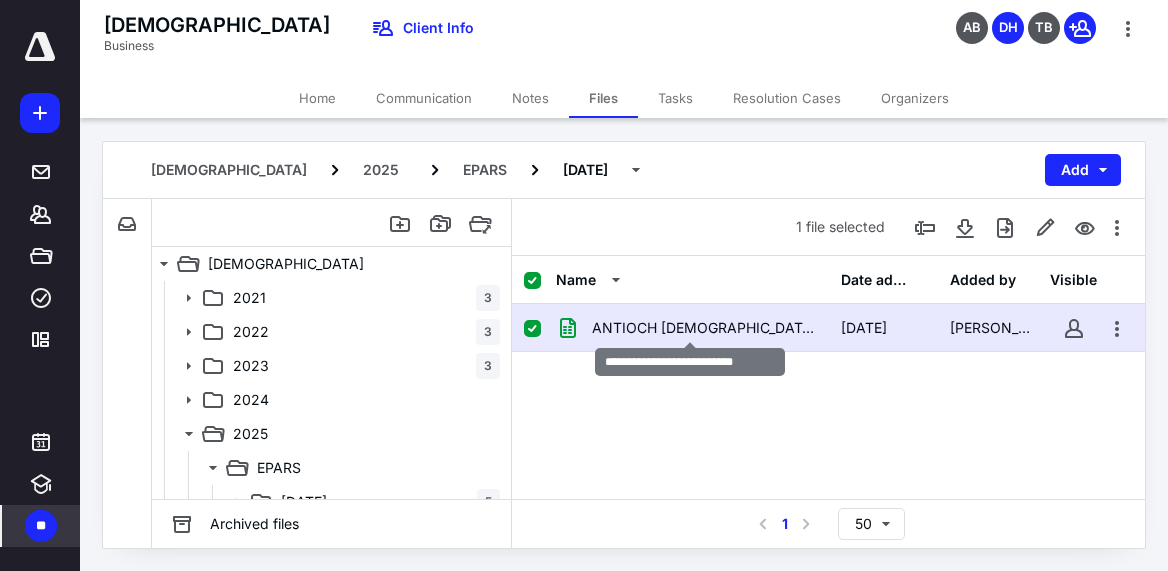 click on "ANTIOCH [DEMOGRAPHIC_DATA] (4).xlsx" at bounding box center [704, 328] 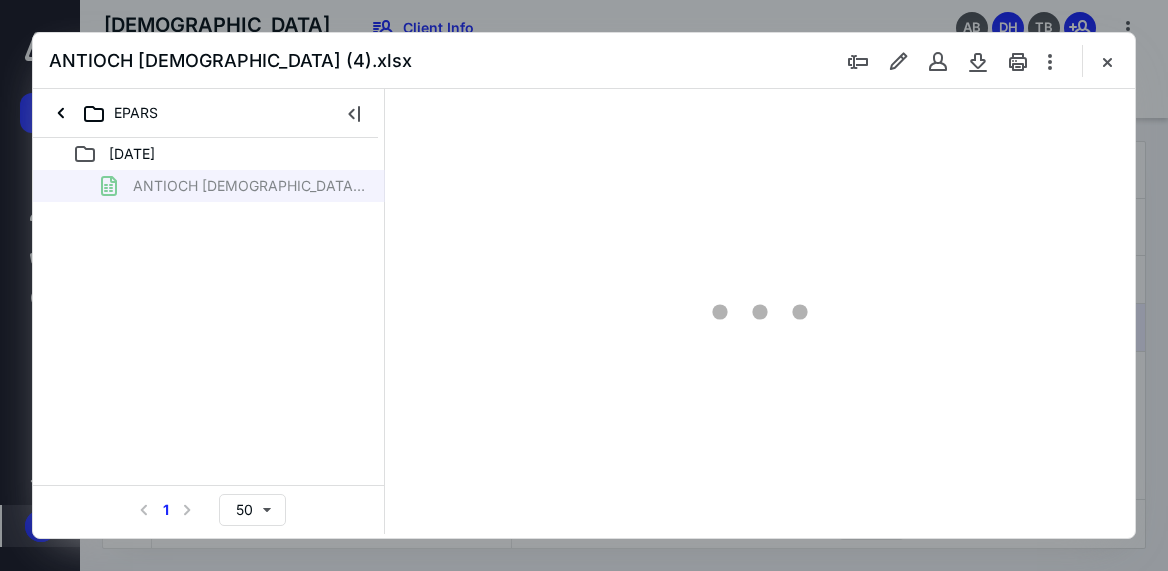 scroll, scrollTop: 0, scrollLeft: 0, axis: both 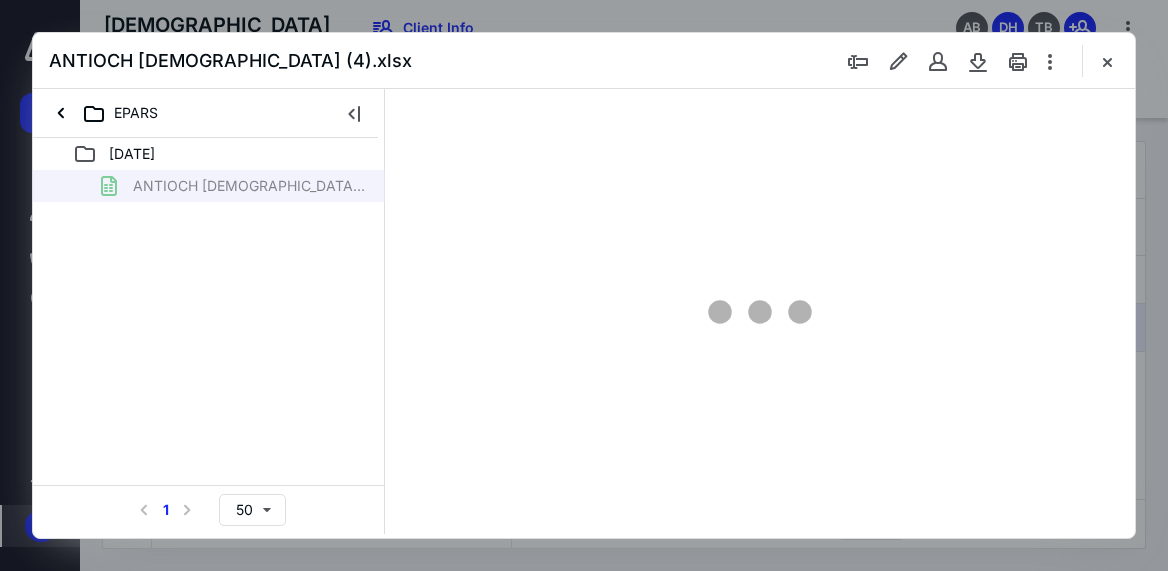 type on "54" 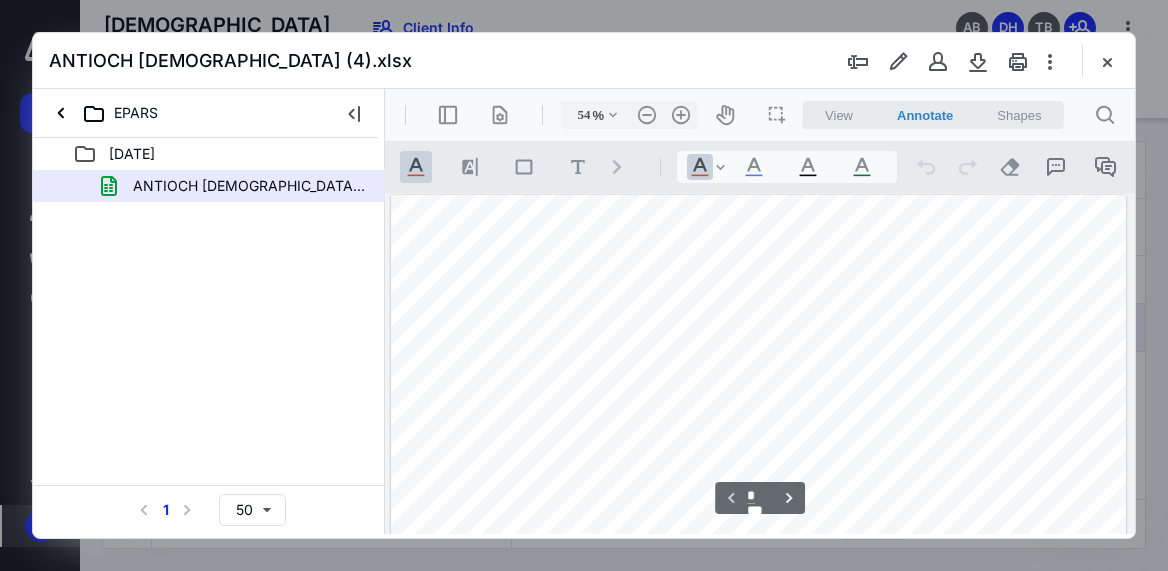 scroll, scrollTop: 106, scrollLeft: 0, axis: vertical 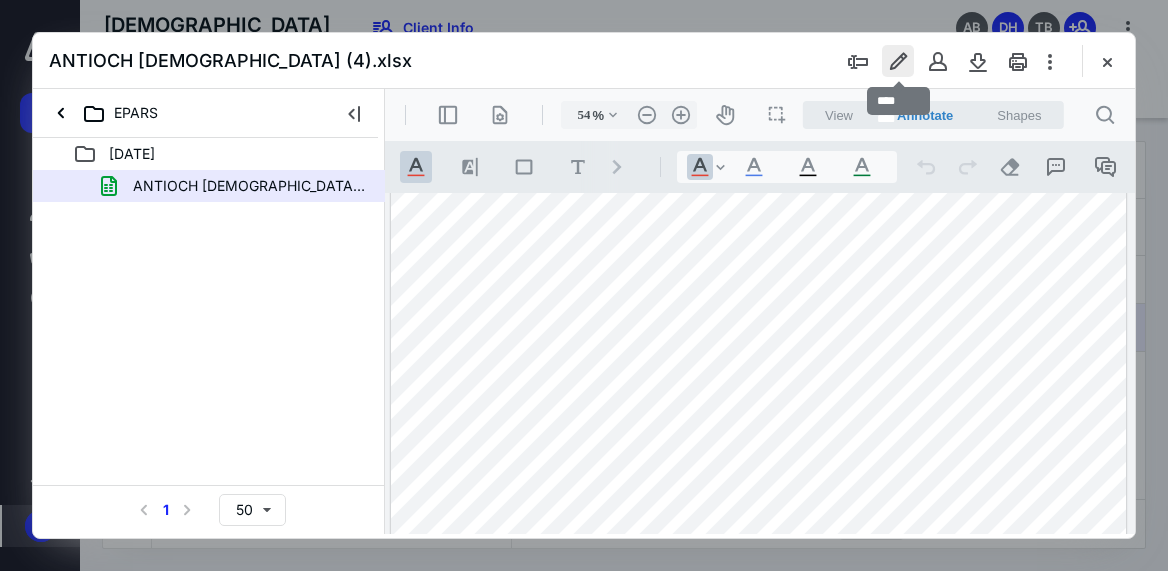click at bounding box center [898, 61] 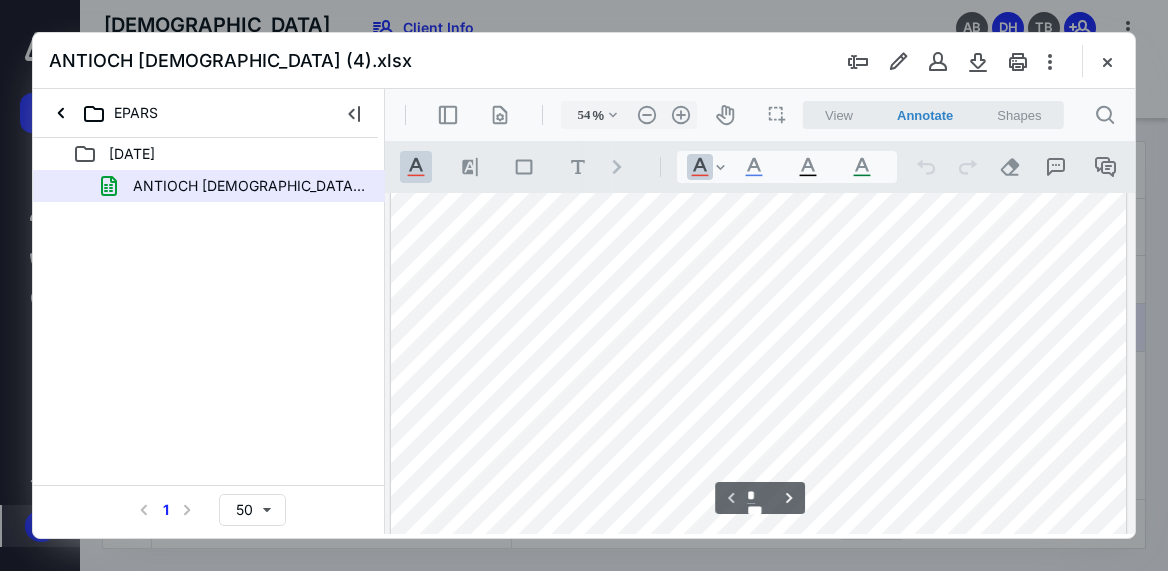 scroll, scrollTop: 0, scrollLeft: 0, axis: both 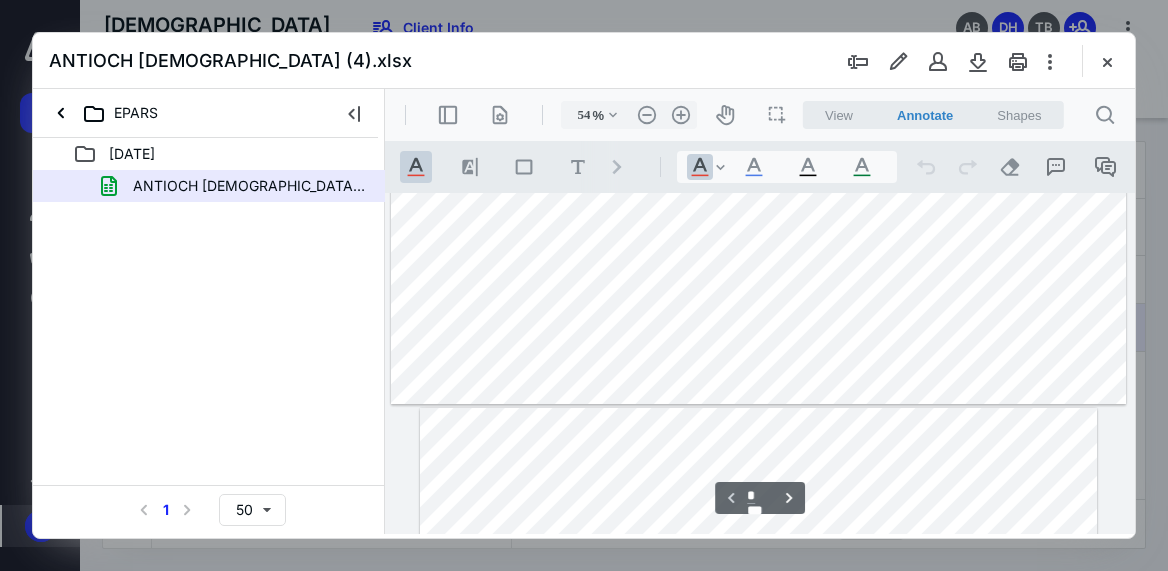 type on "*" 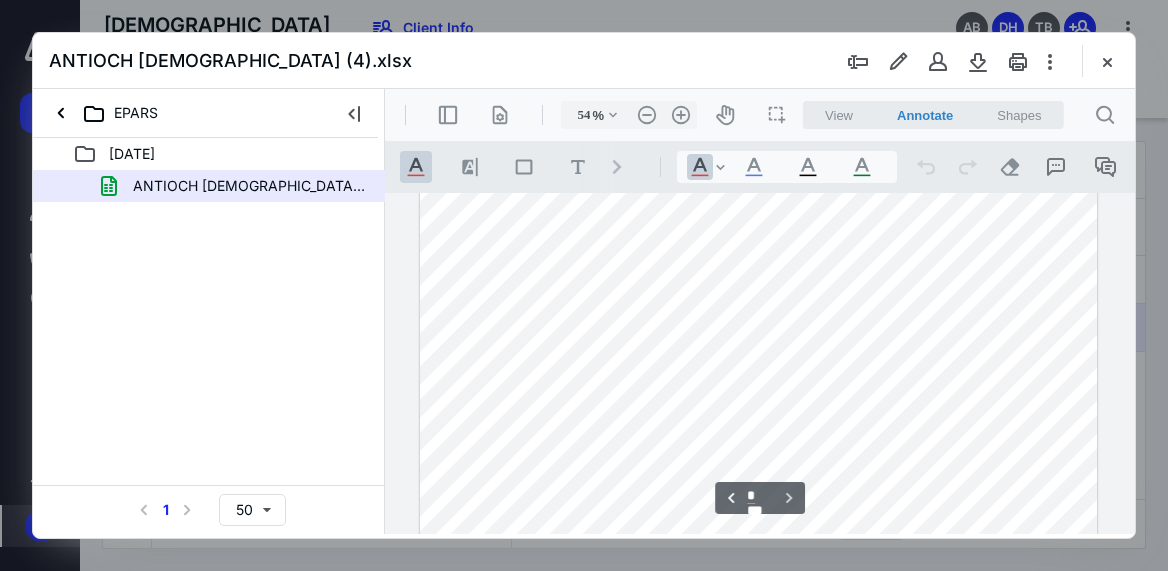 scroll, scrollTop: 1709, scrollLeft: 0, axis: vertical 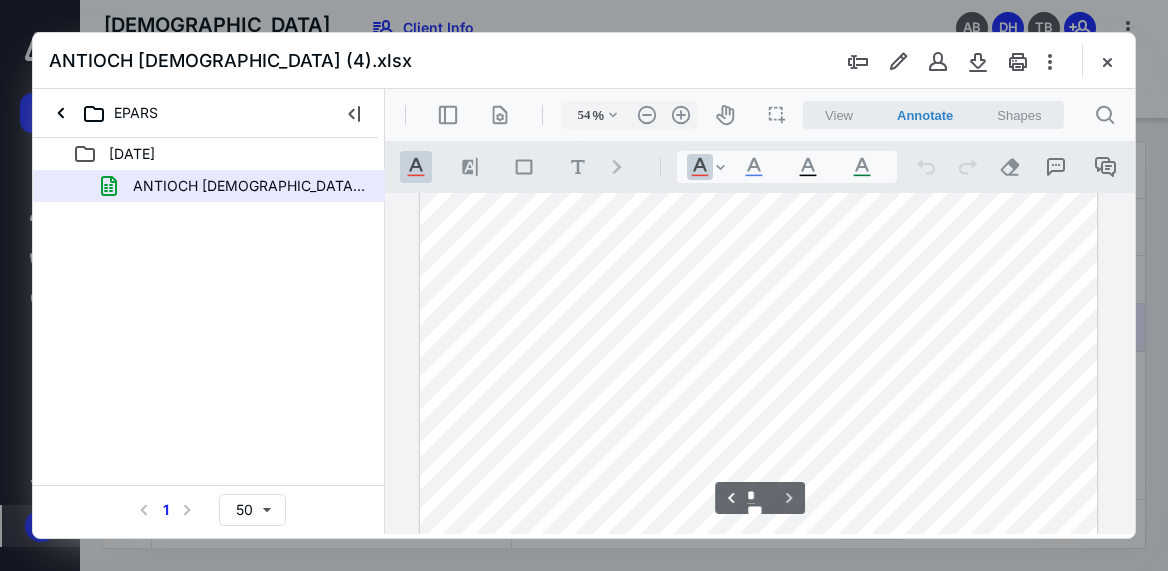 click at bounding box center (758, 1039) 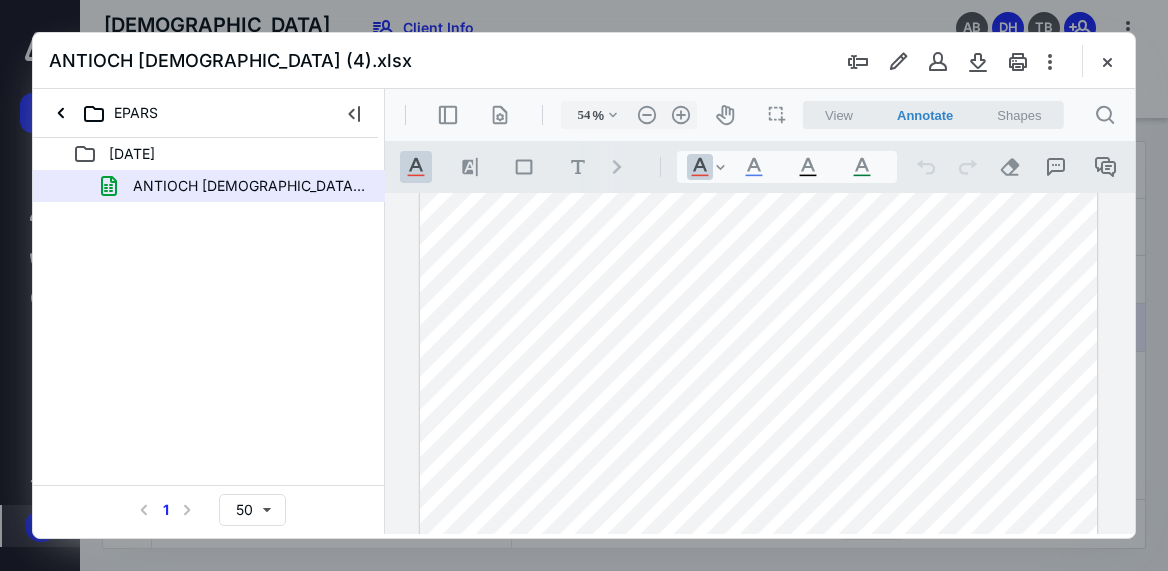click at bounding box center (758, 1039) 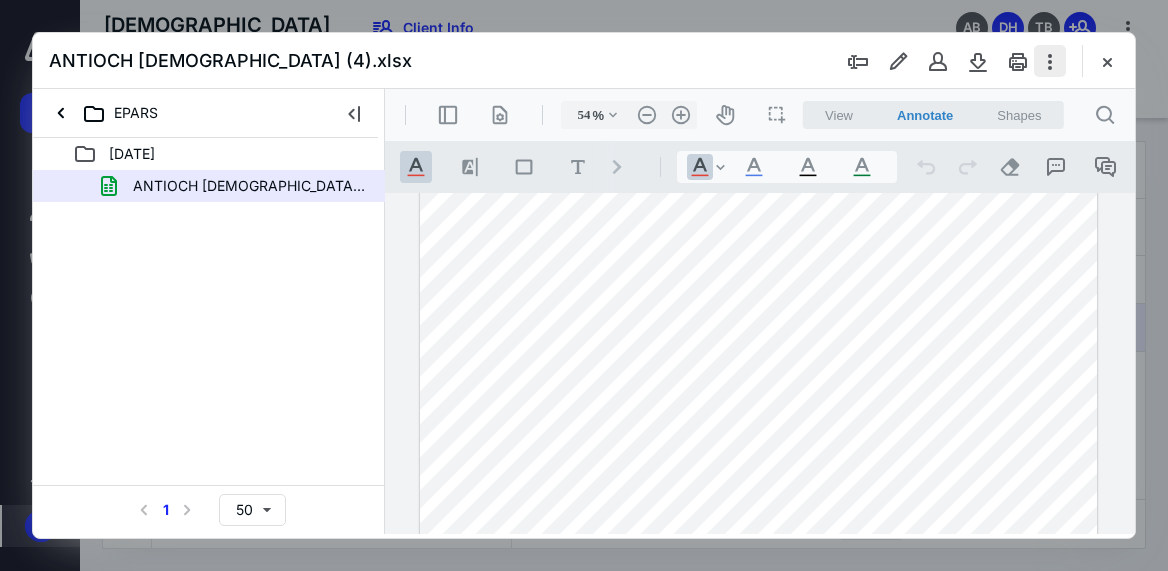 click at bounding box center (1050, 61) 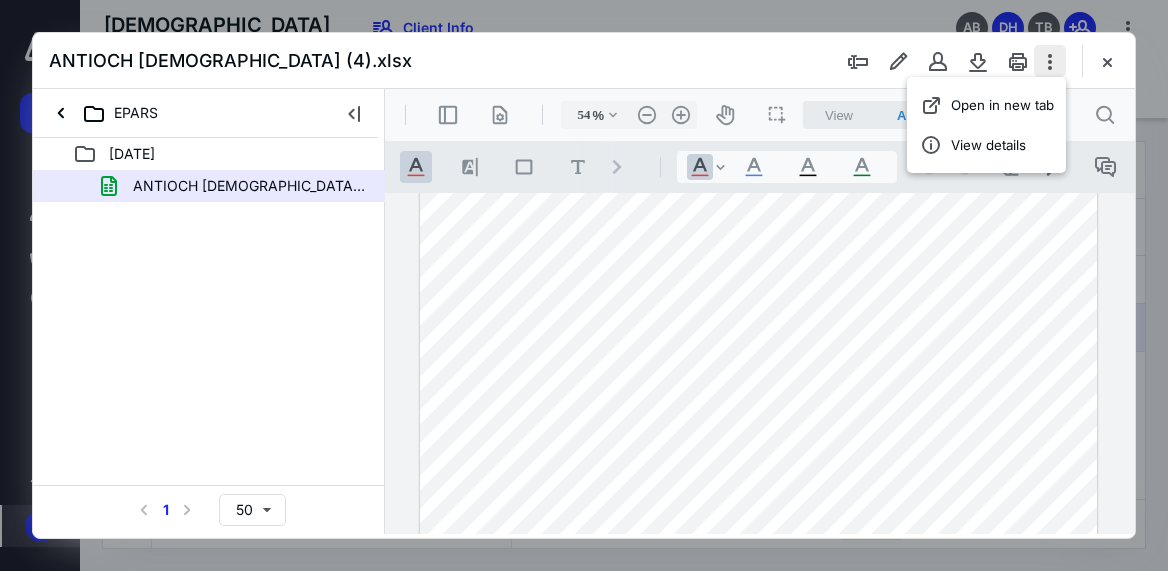 click at bounding box center [1050, 61] 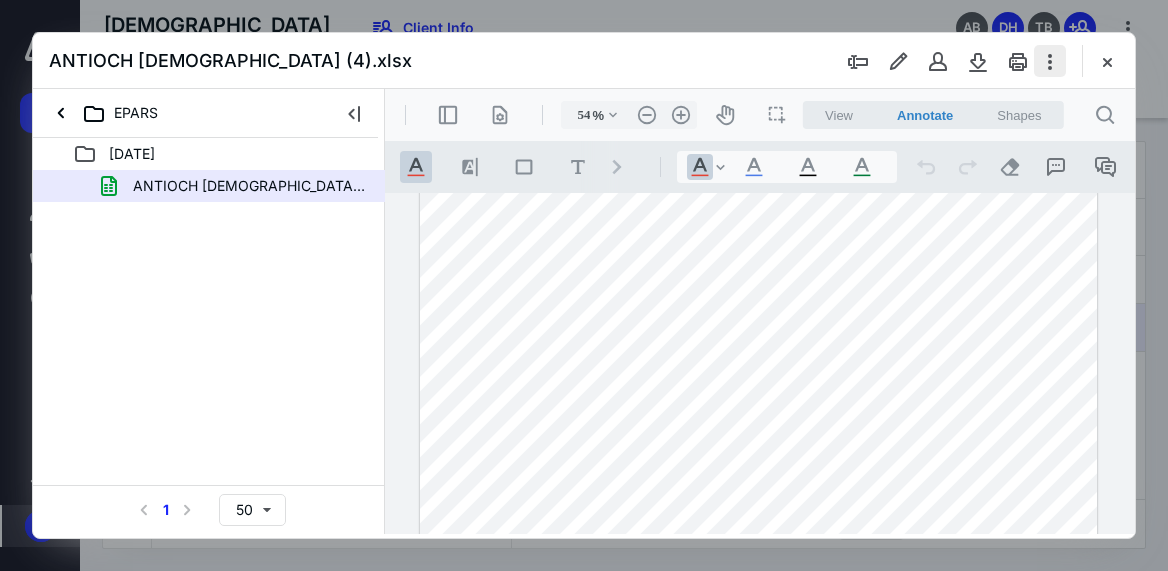 click at bounding box center (1050, 61) 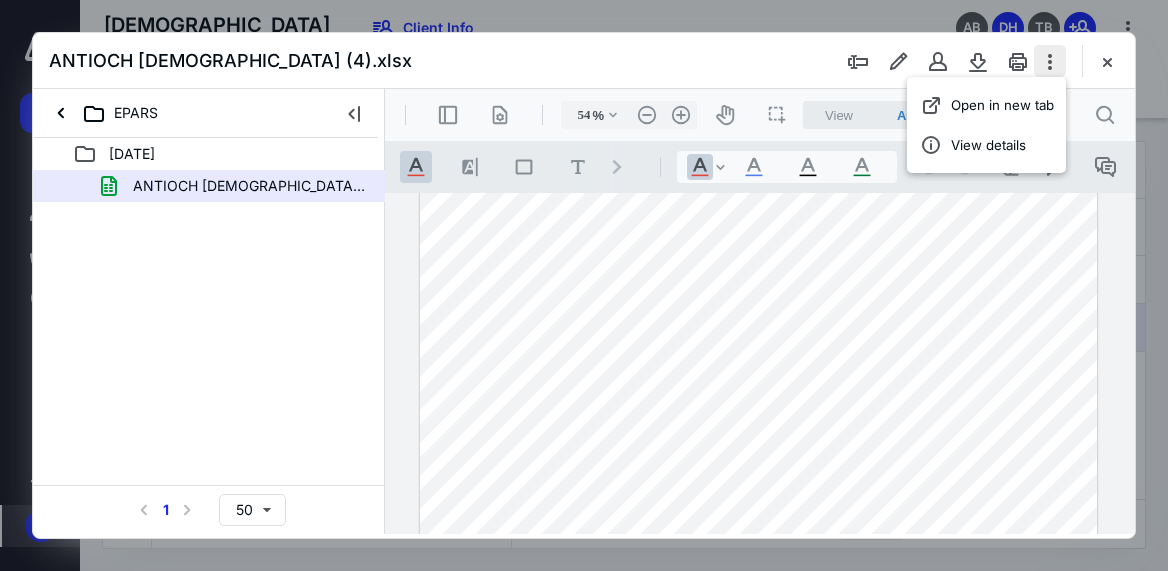 click at bounding box center (1050, 61) 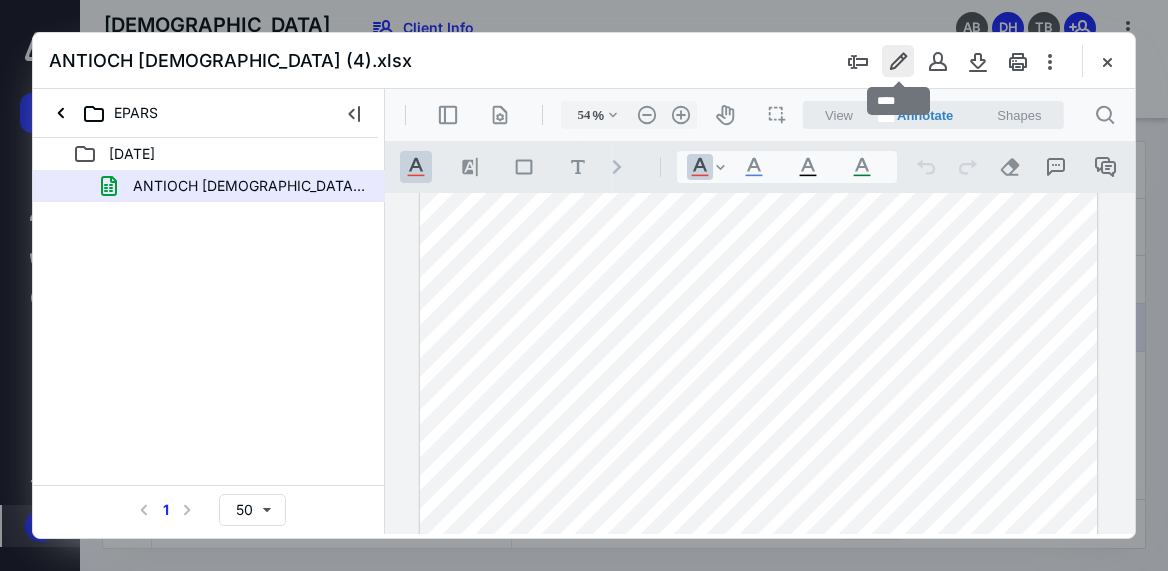 click at bounding box center [898, 61] 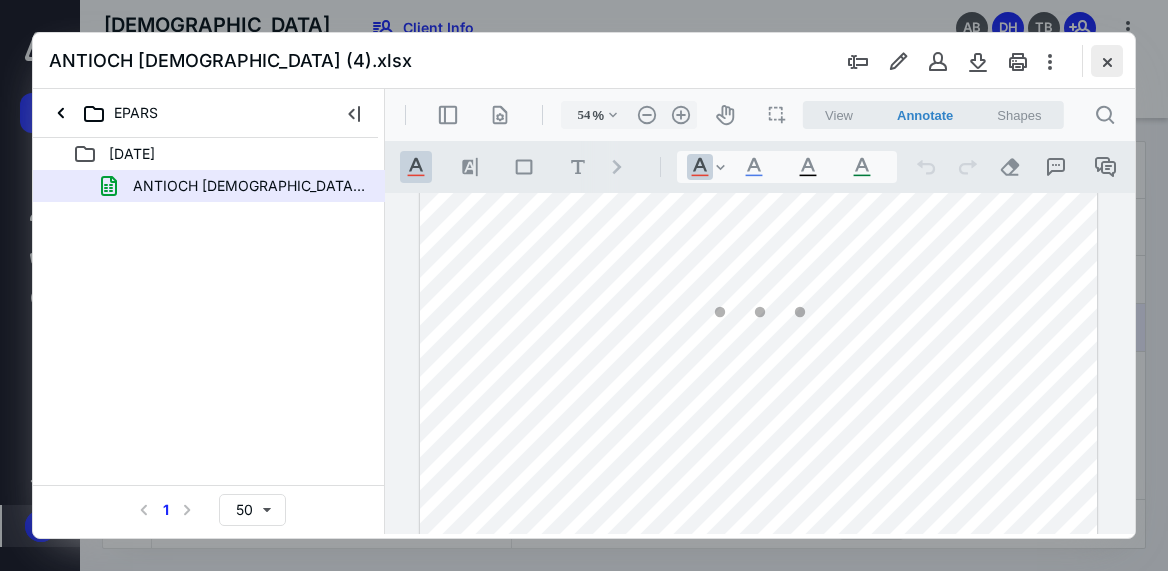 click at bounding box center [1107, 61] 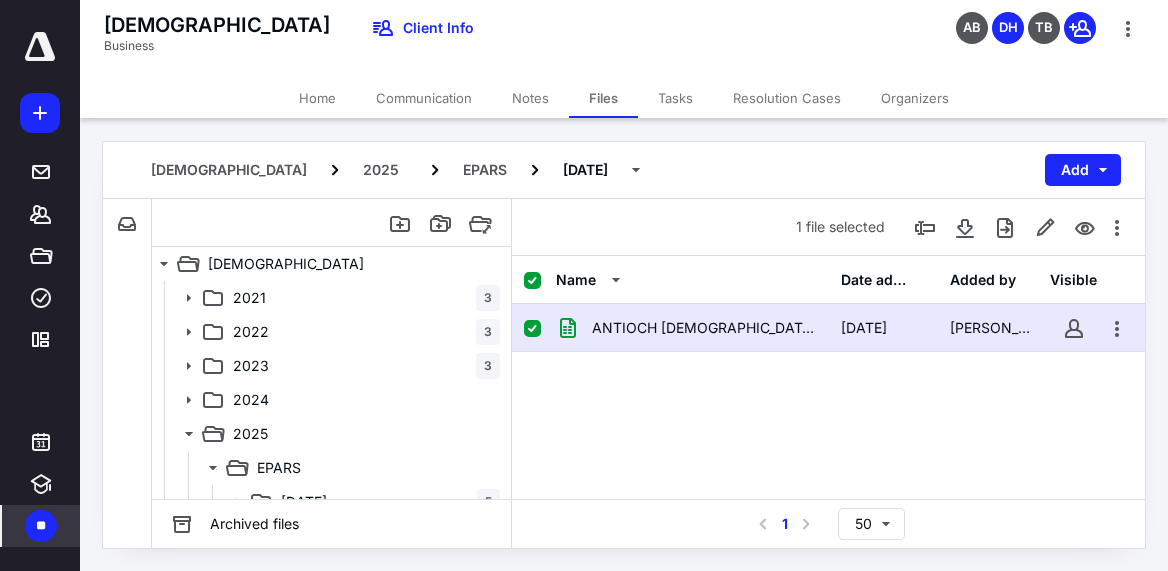 click 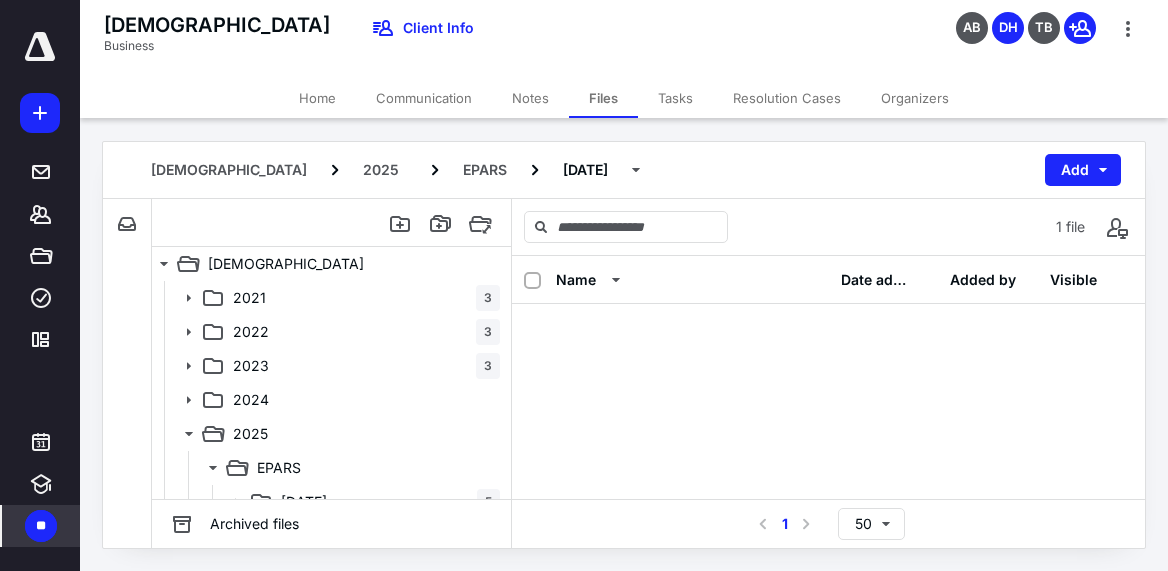 scroll, scrollTop: 0, scrollLeft: 0, axis: both 